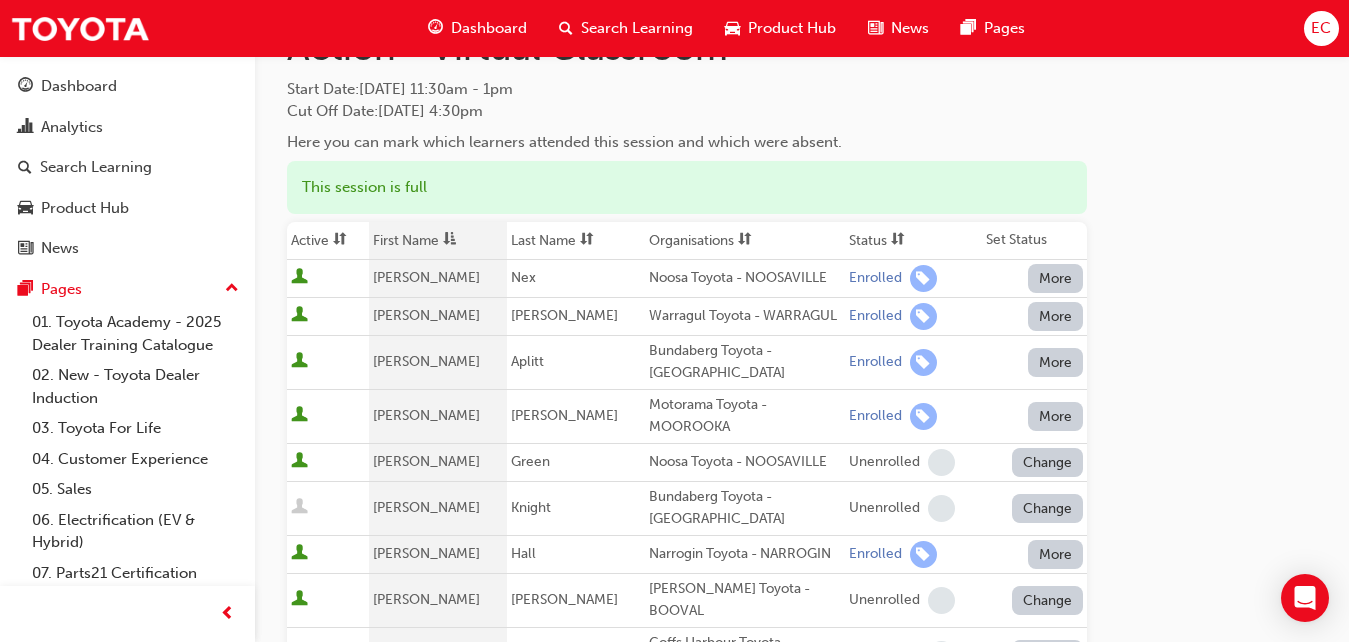 scroll, scrollTop: 136, scrollLeft: 0, axis: vertical 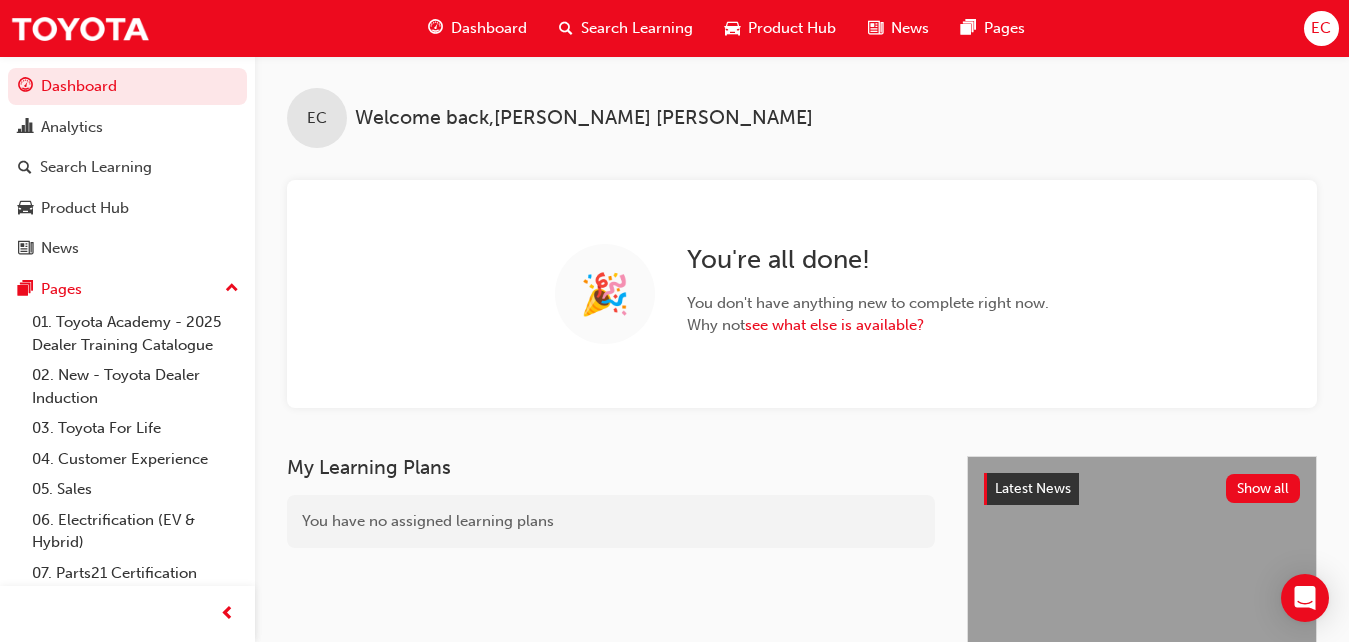 click on "Search Learning" at bounding box center [637, 28] 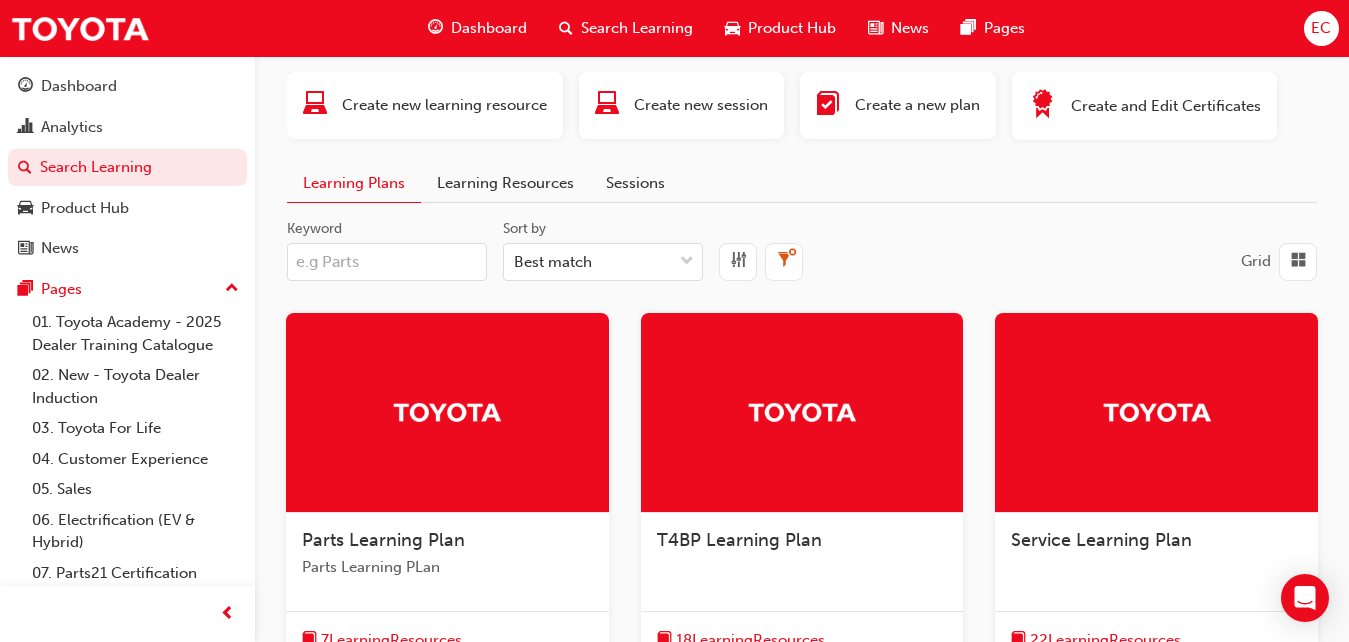 click on "Learning Resources" at bounding box center (505, 183) 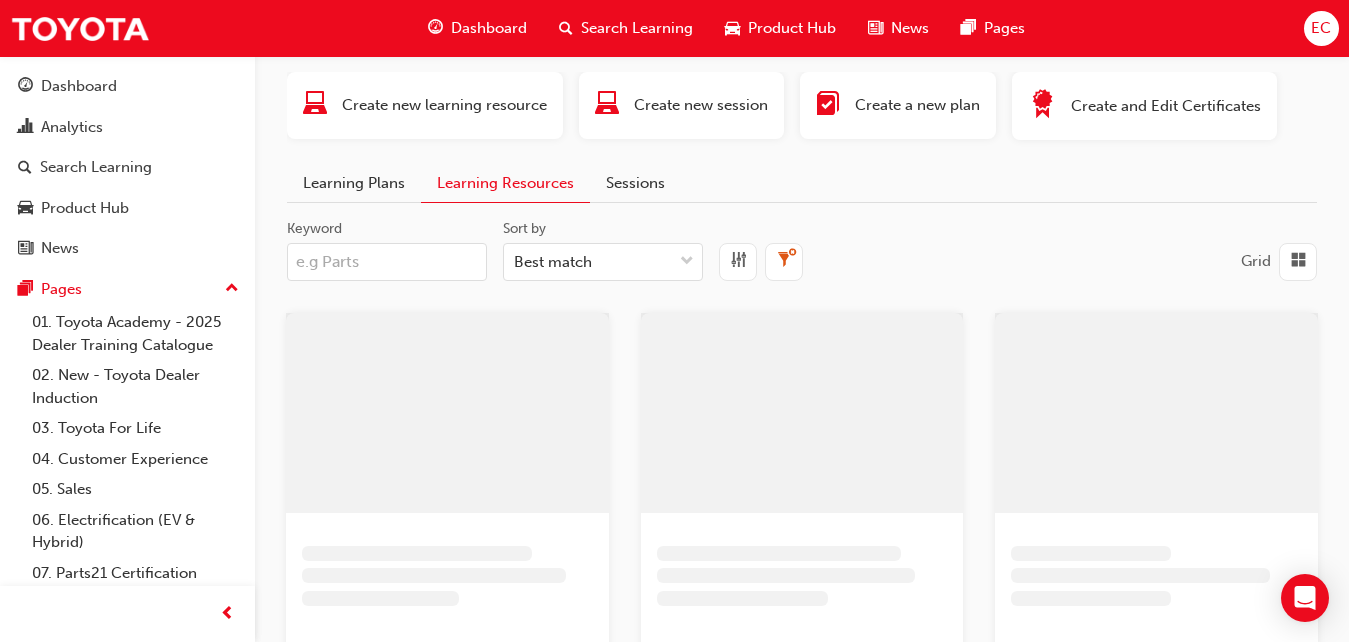 click at bounding box center [1298, 261] 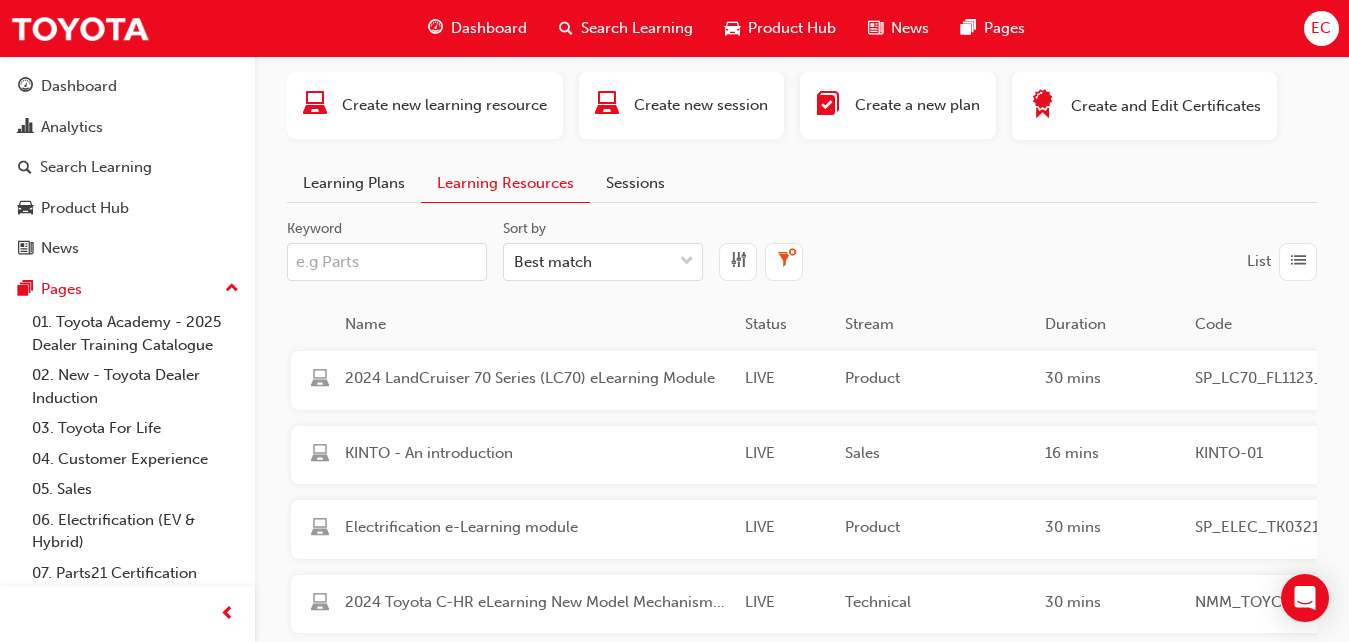 click on "Keyword" at bounding box center (387, 262) 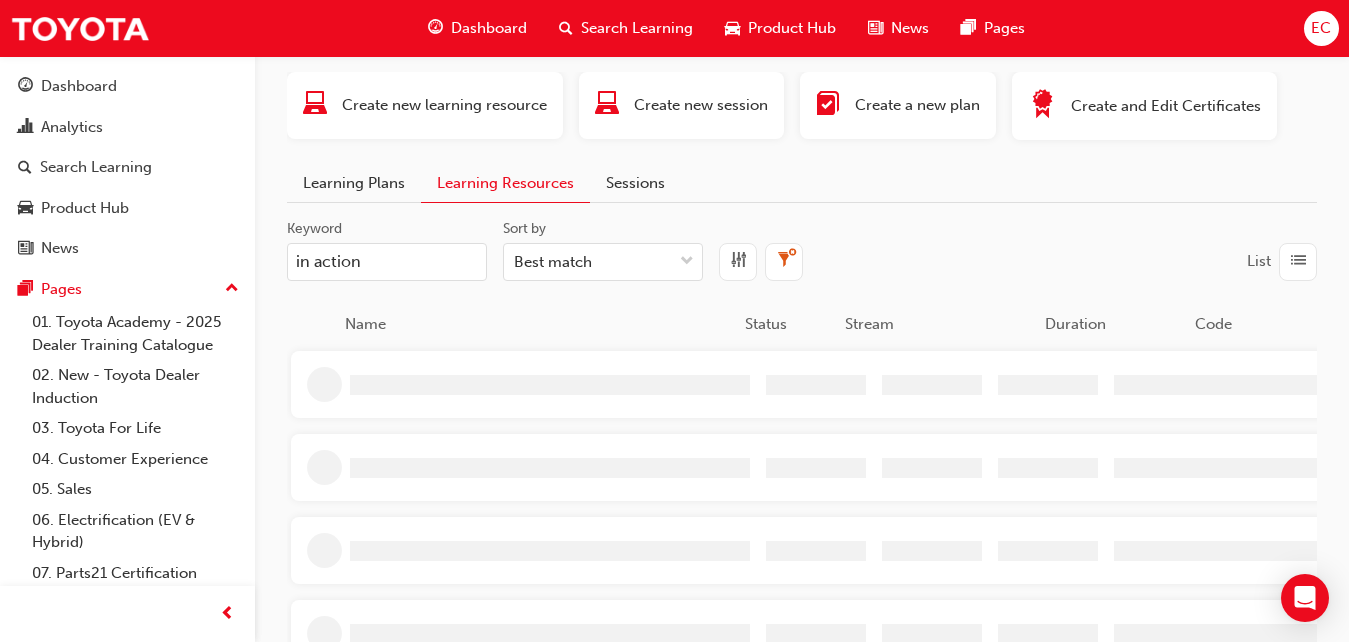 type on "in action" 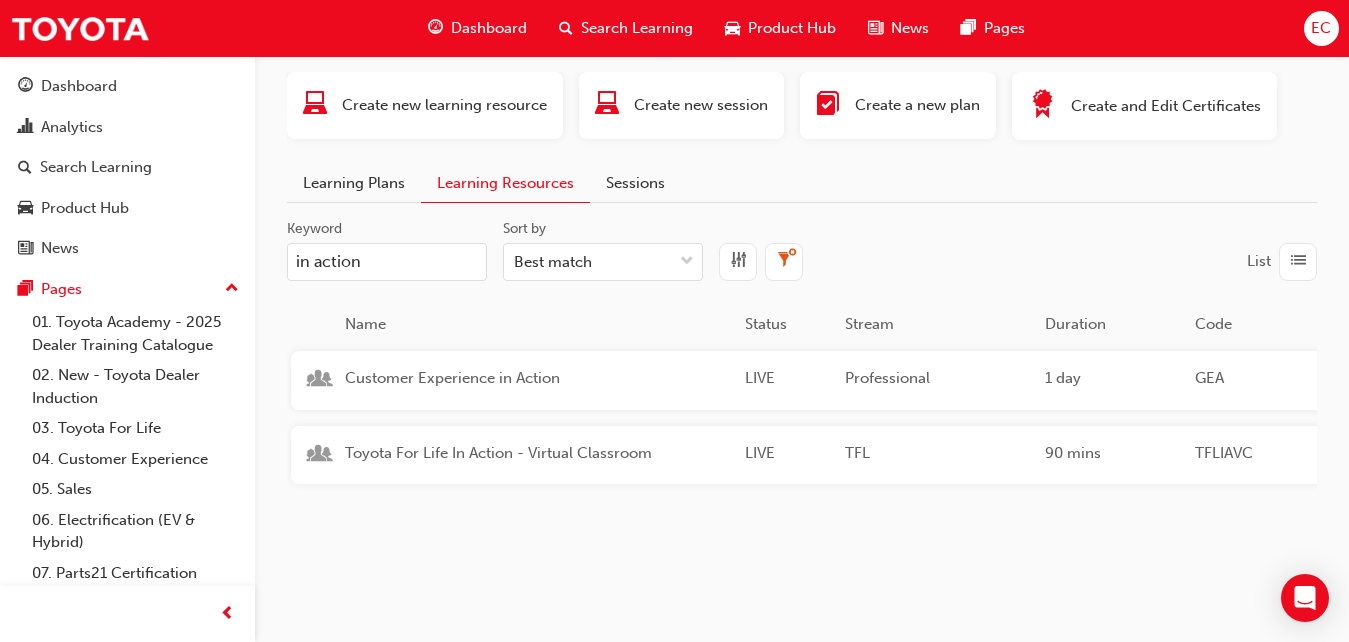 click on "Toyota For Life In Action - Virtual Classroom LIVE TFL 90 mins TFLIAVC This is a 90 minute virtual classroom session to provide practical tools/frameworks, behaviours and processes to support new starters to apply TFL in every interaction." at bounding box center (1047, 455) 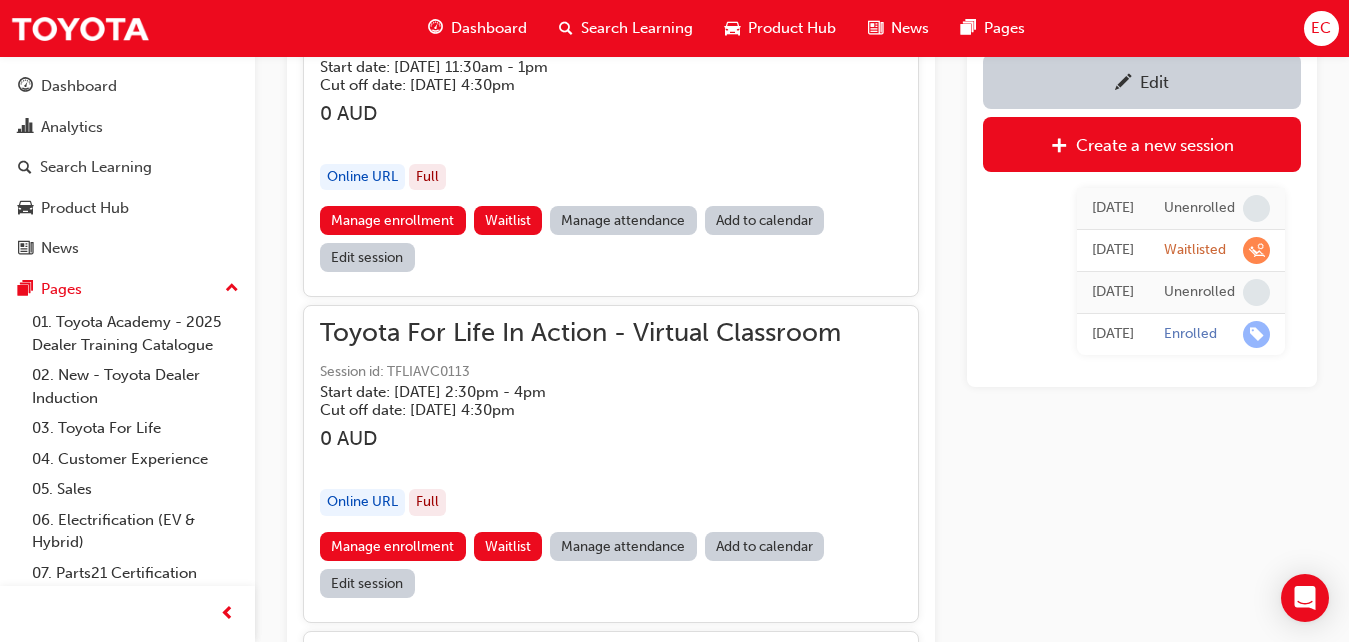 scroll, scrollTop: 1918, scrollLeft: 0, axis: vertical 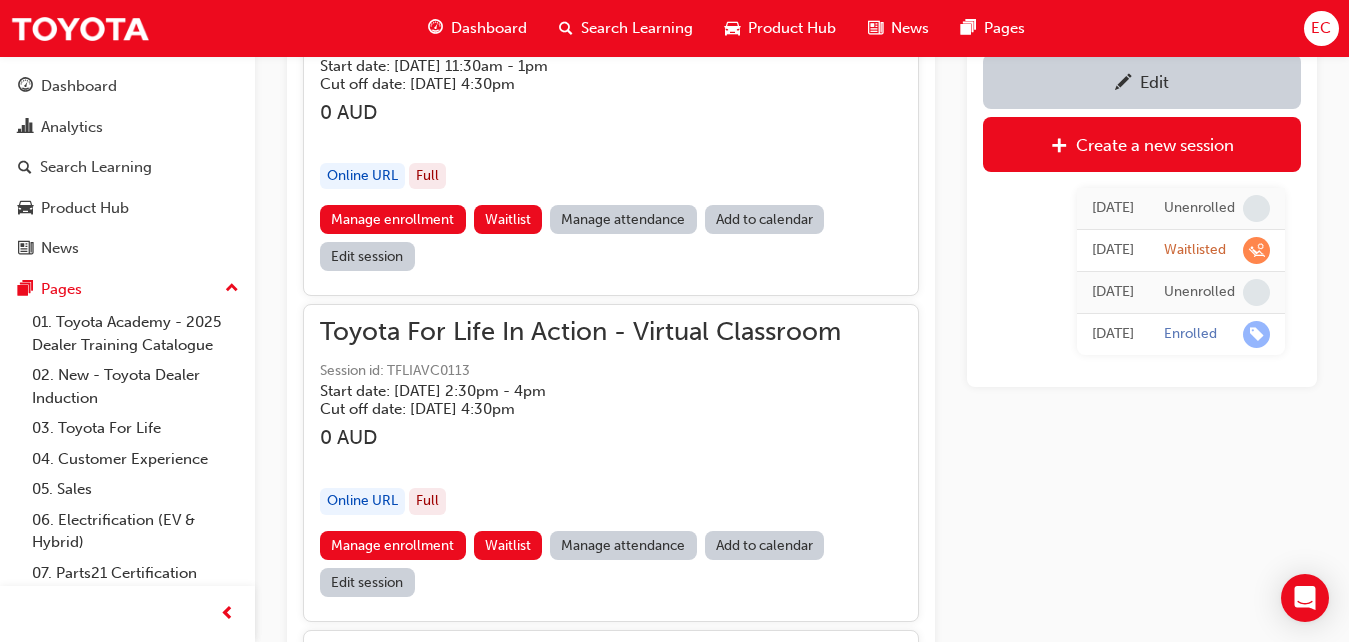 click on "Manage attendance" at bounding box center [623, 545] 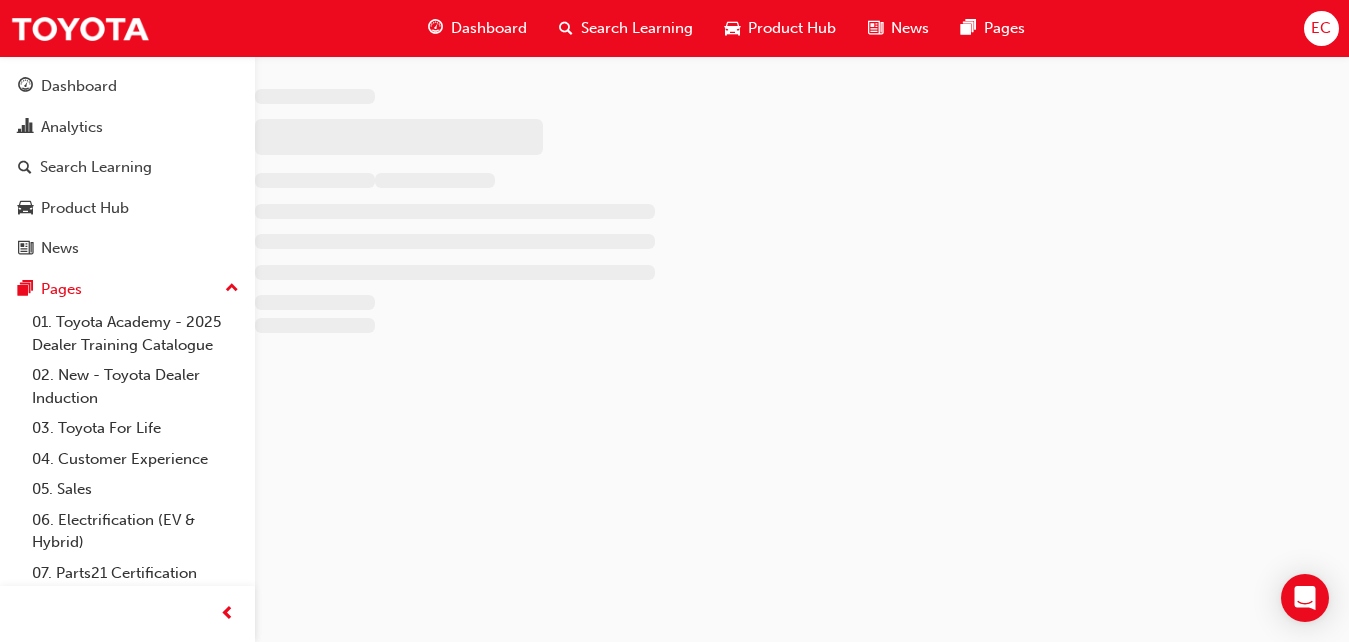 scroll, scrollTop: 0, scrollLeft: 0, axis: both 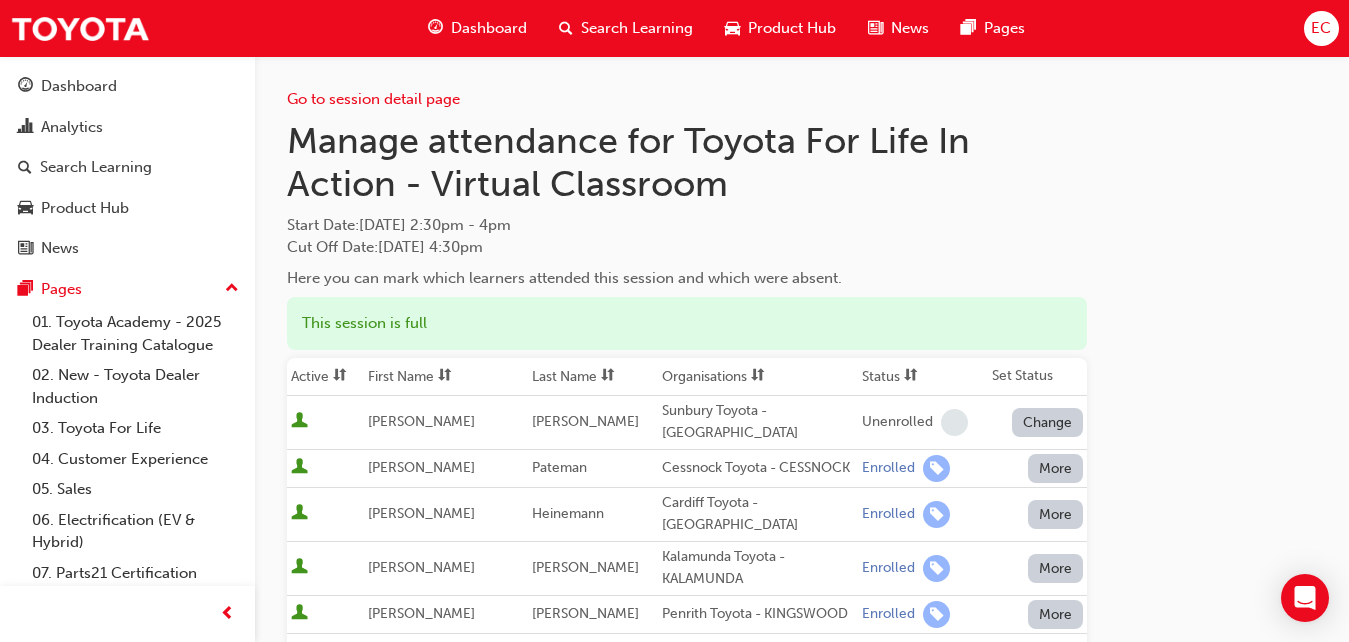 click on "First Name" at bounding box center [445, 377] 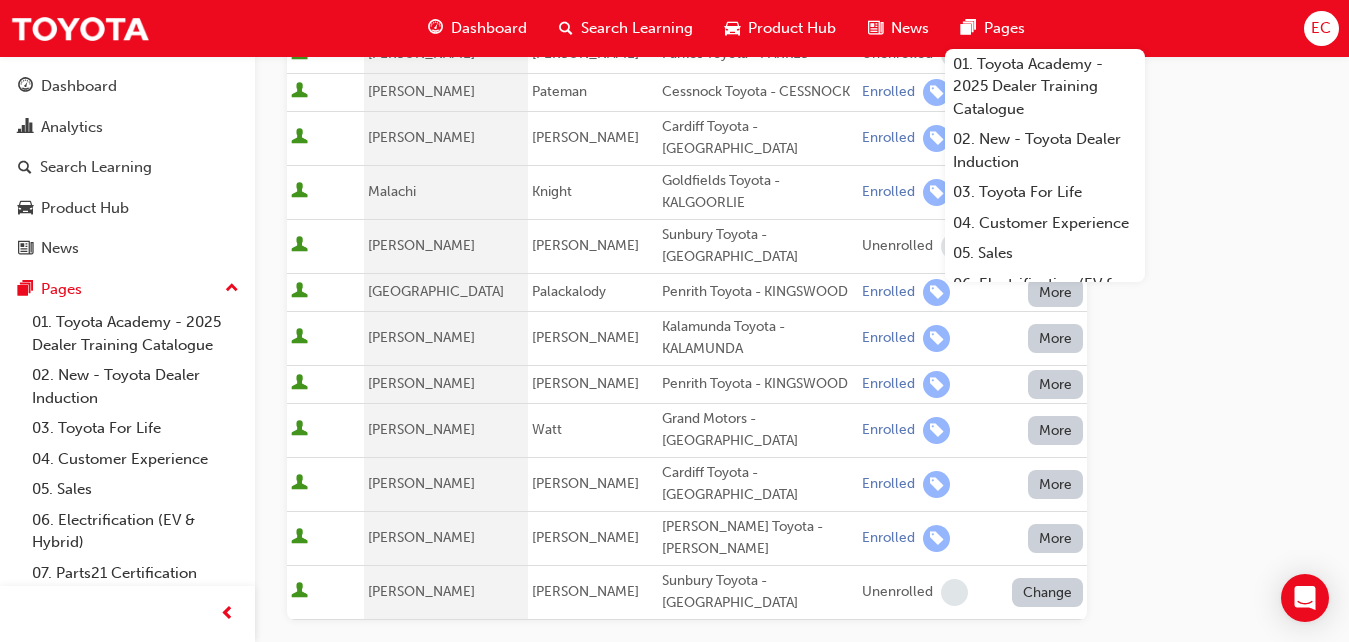 scroll, scrollTop: 748, scrollLeft: 0, axis: vertical 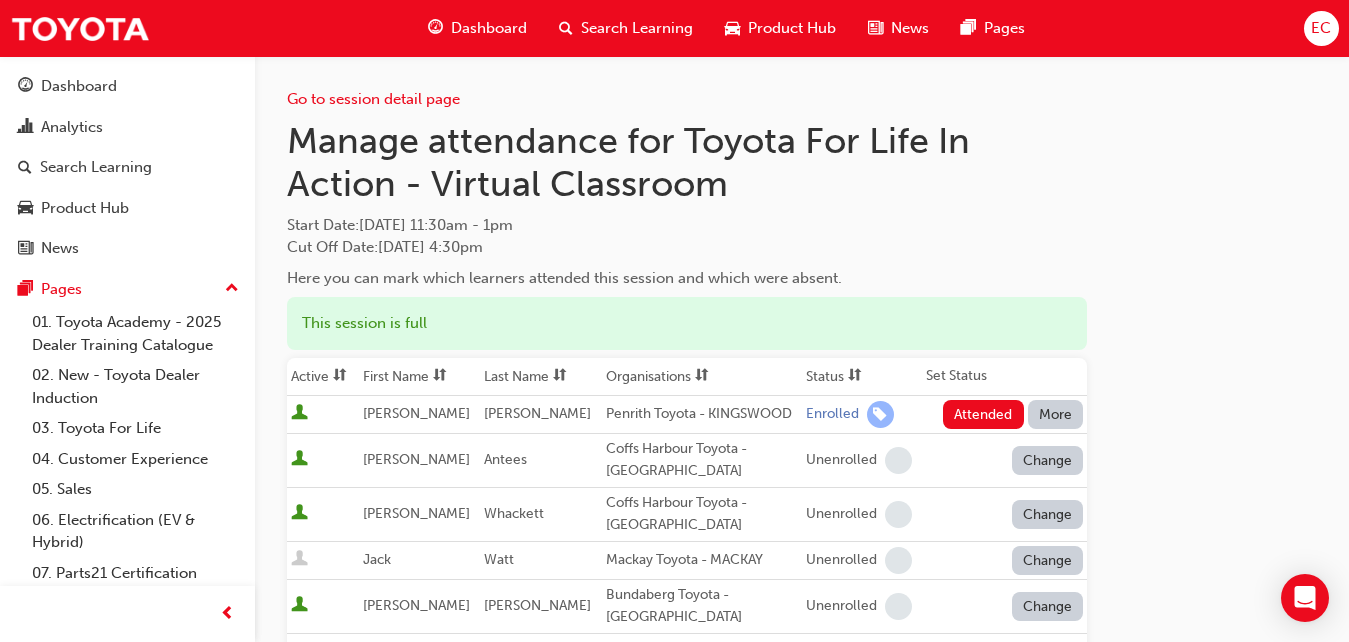 click on "First Name" at bounding box center (419, 377) 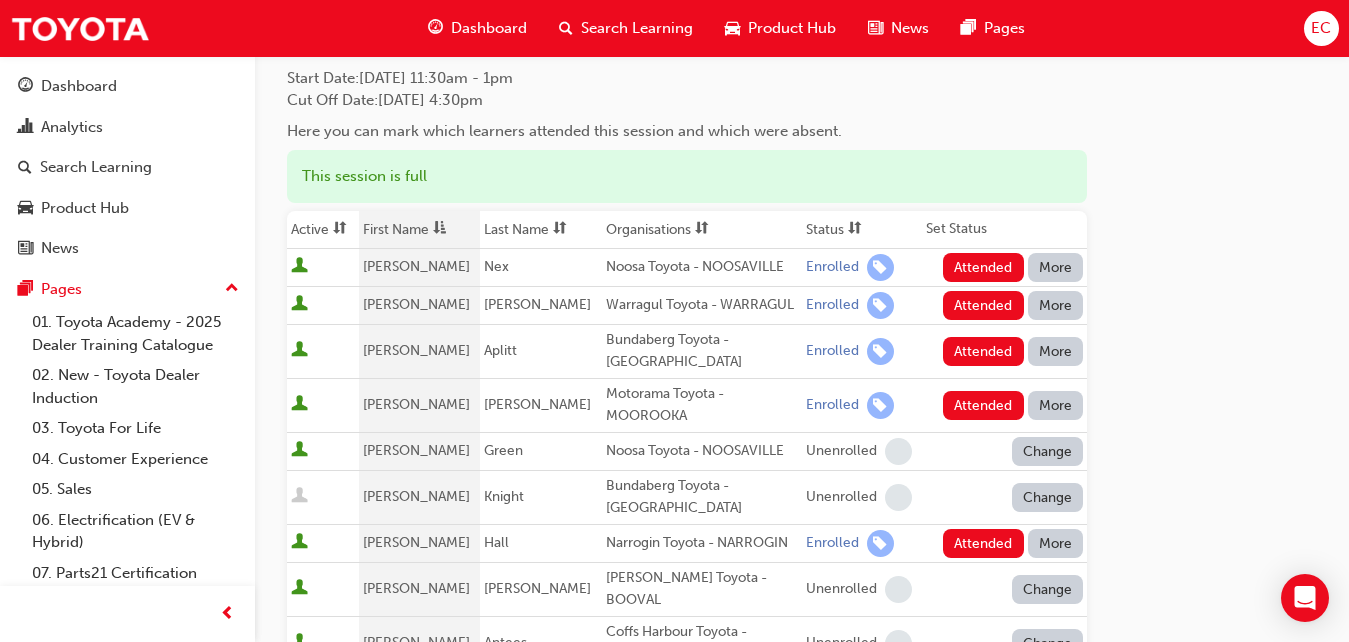 scroll, scrollTop: 163, scrollLeft: 0, axis: vertical 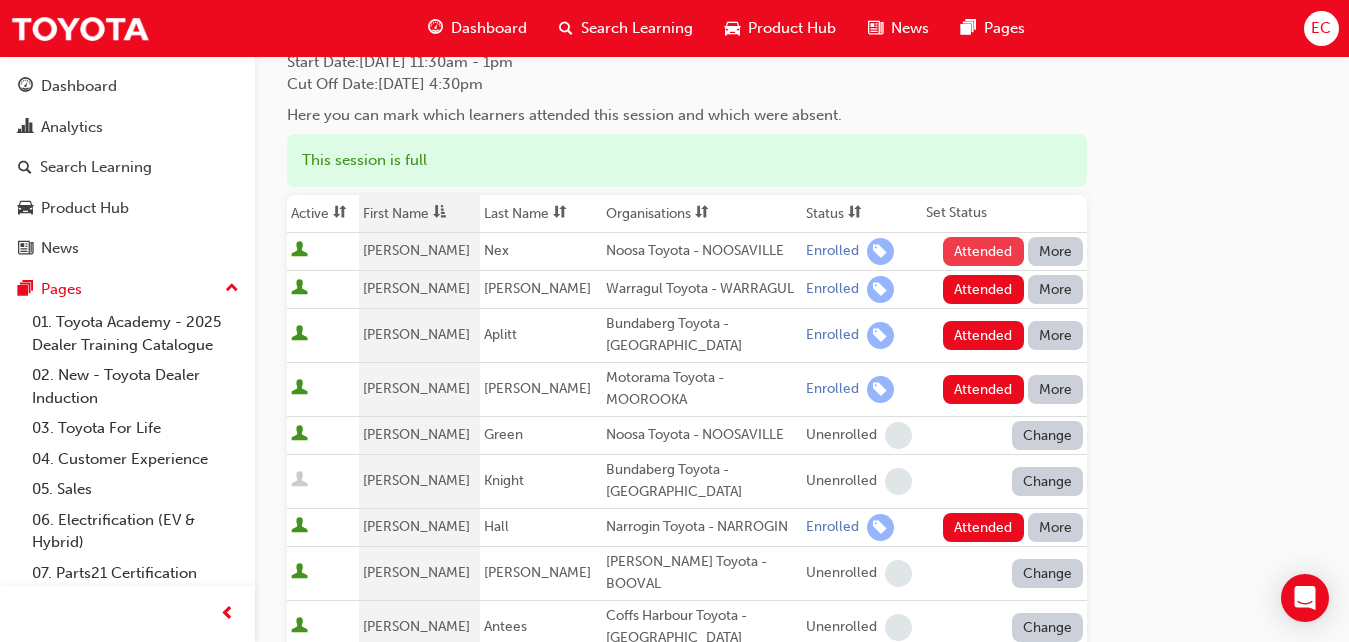 click on "Attended" at bounding box center (983, 251) 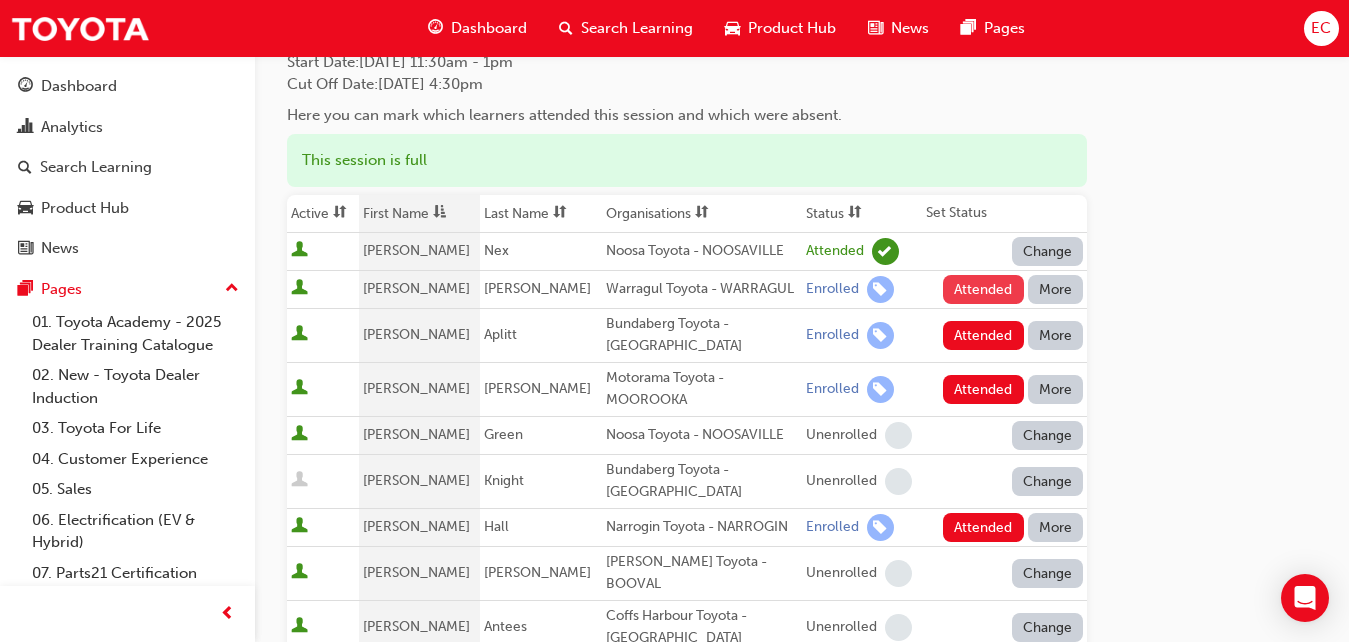 click on "Attended" at bounding box center [983, 289] 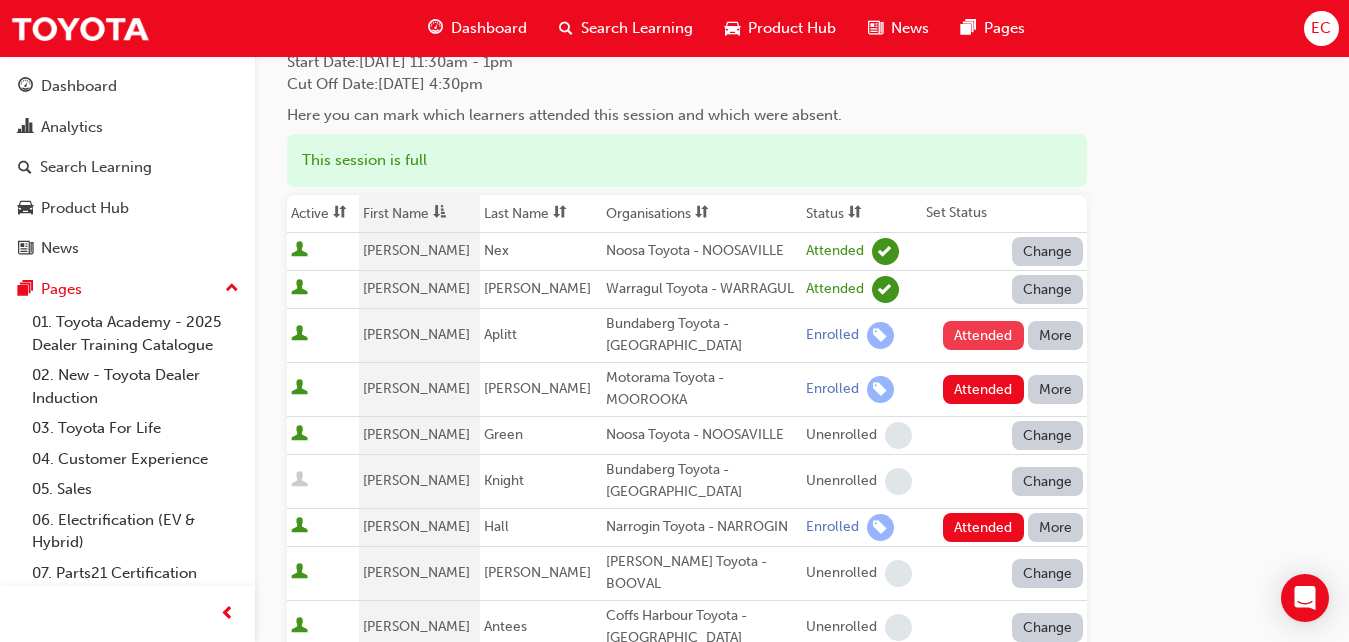 click on "Attended" at bounding box center (983, 335) 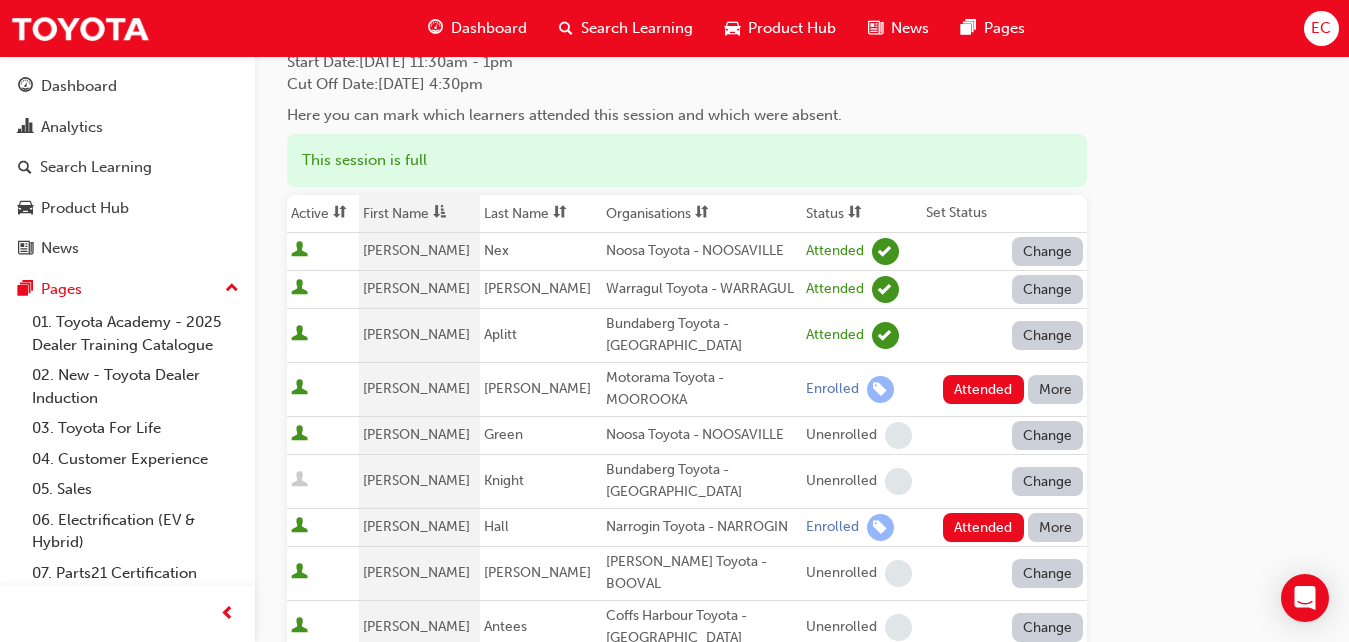 scroll, scrollTop: 213, scrollLeft: 0, axis: vertical 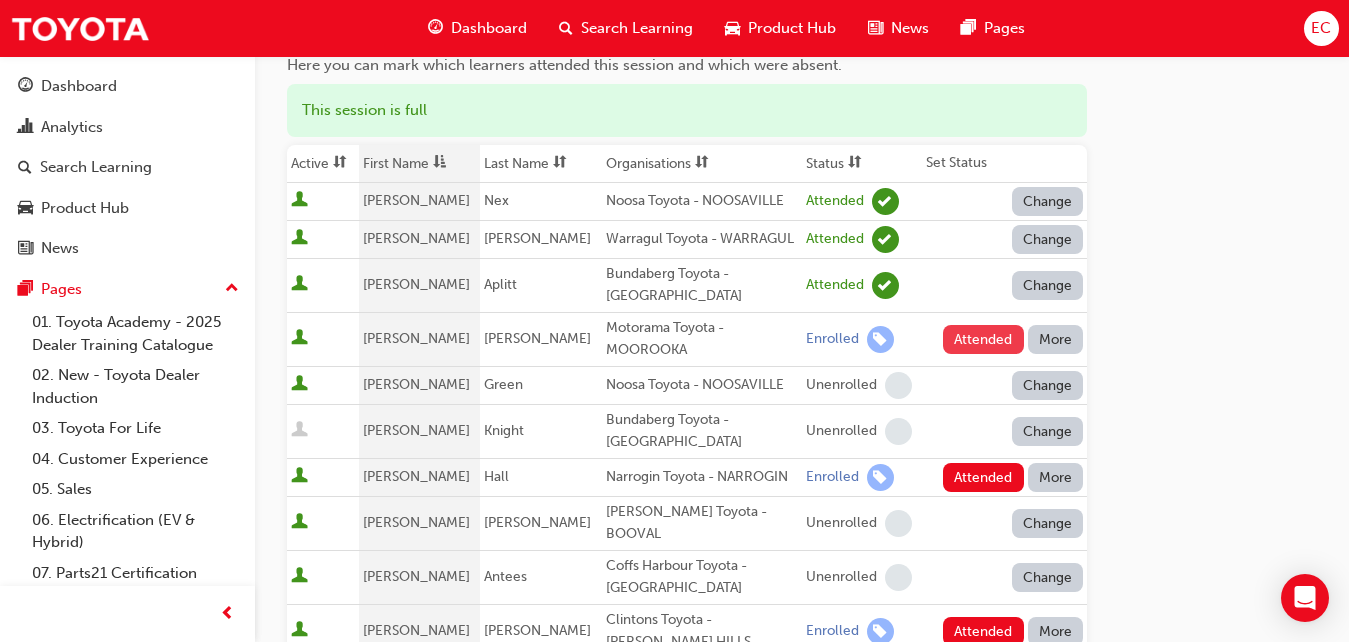 click on "Attended" at bounding box center [983, 339] 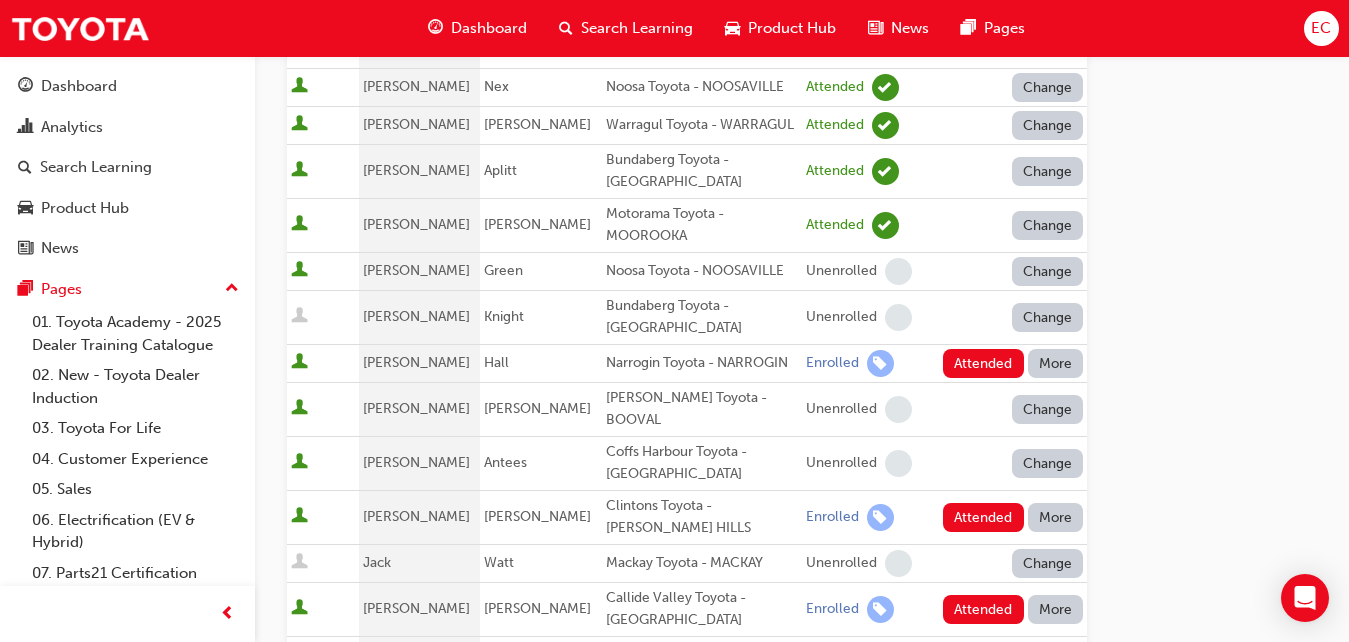 scroll, scrollTop: 381, scrollLeft: 0, axis: vertical 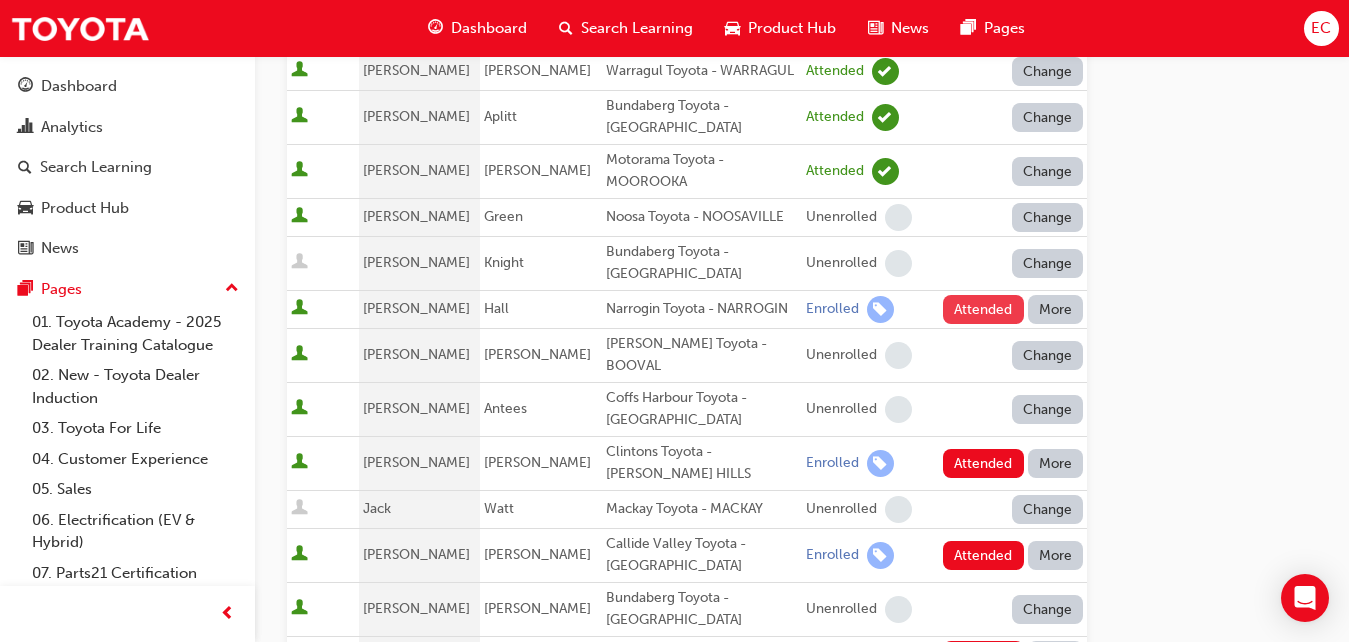click on "Attended" at bounding box center (983, 309) 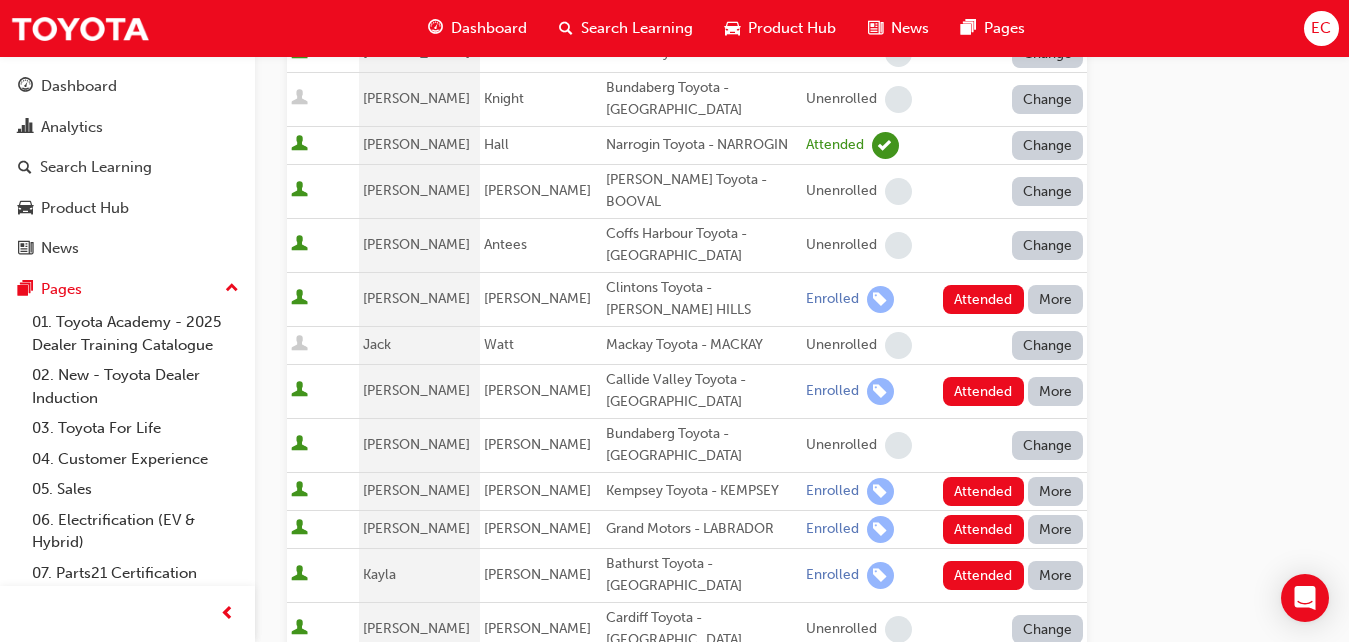scroll, scrollTop: 554, scrollLeft: 0, axis: vertical 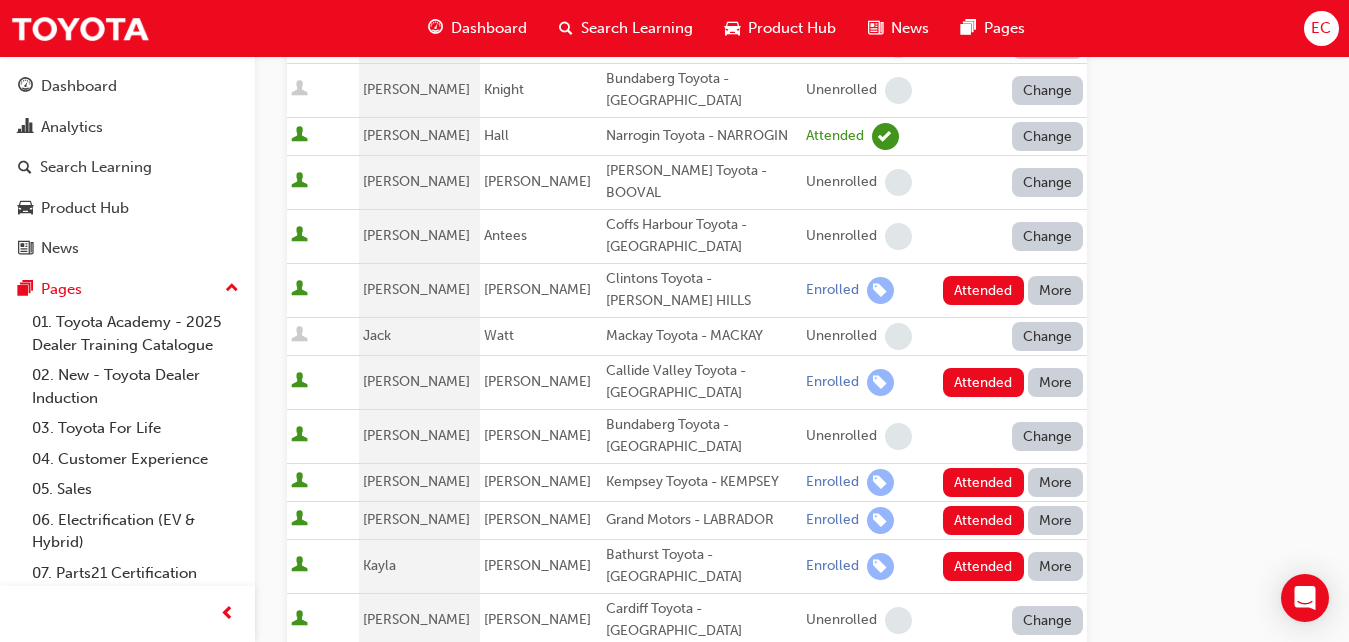click on "More" at bounding box center [1056, 290] 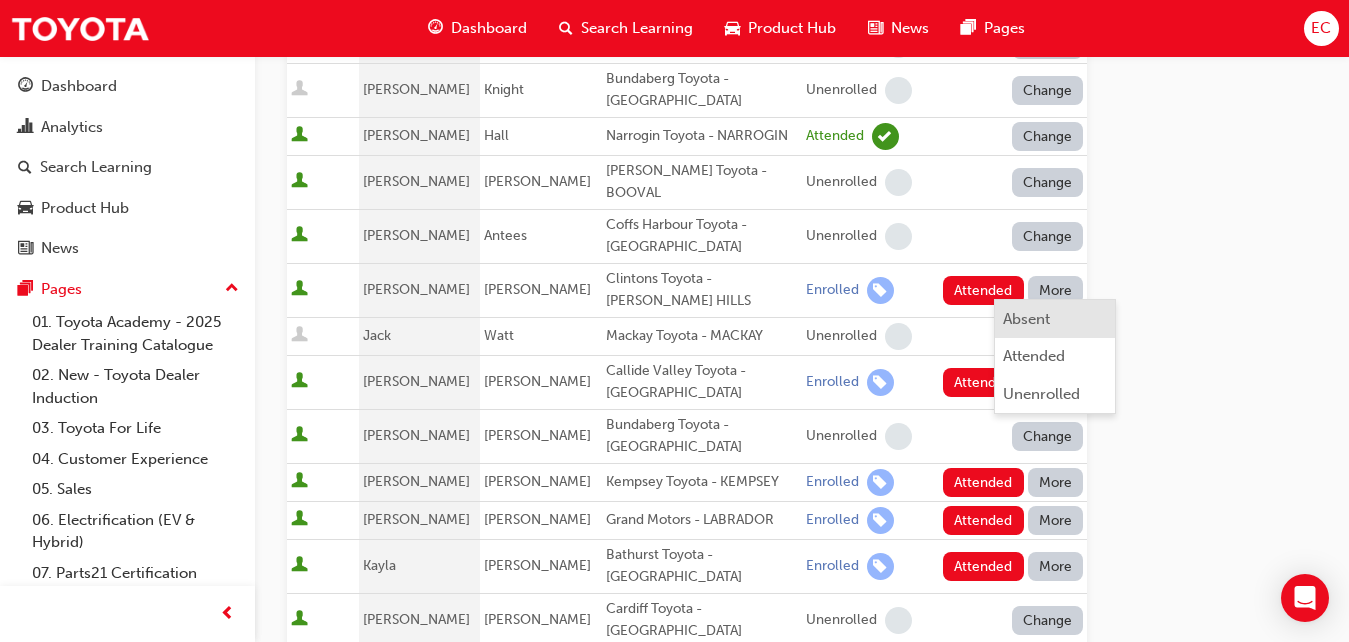 click on "Absent" at bounding box center [1026, 319] 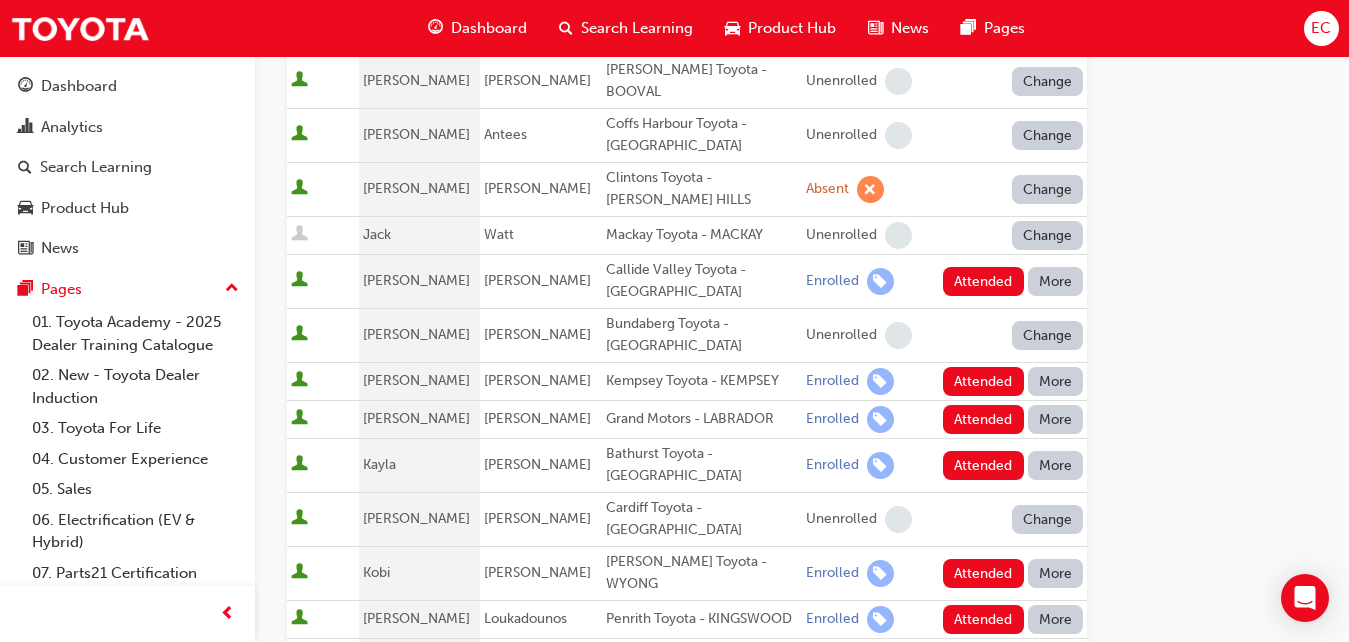 scroll, scrollTop: 656, scrollLeft: 0, axis: vertical 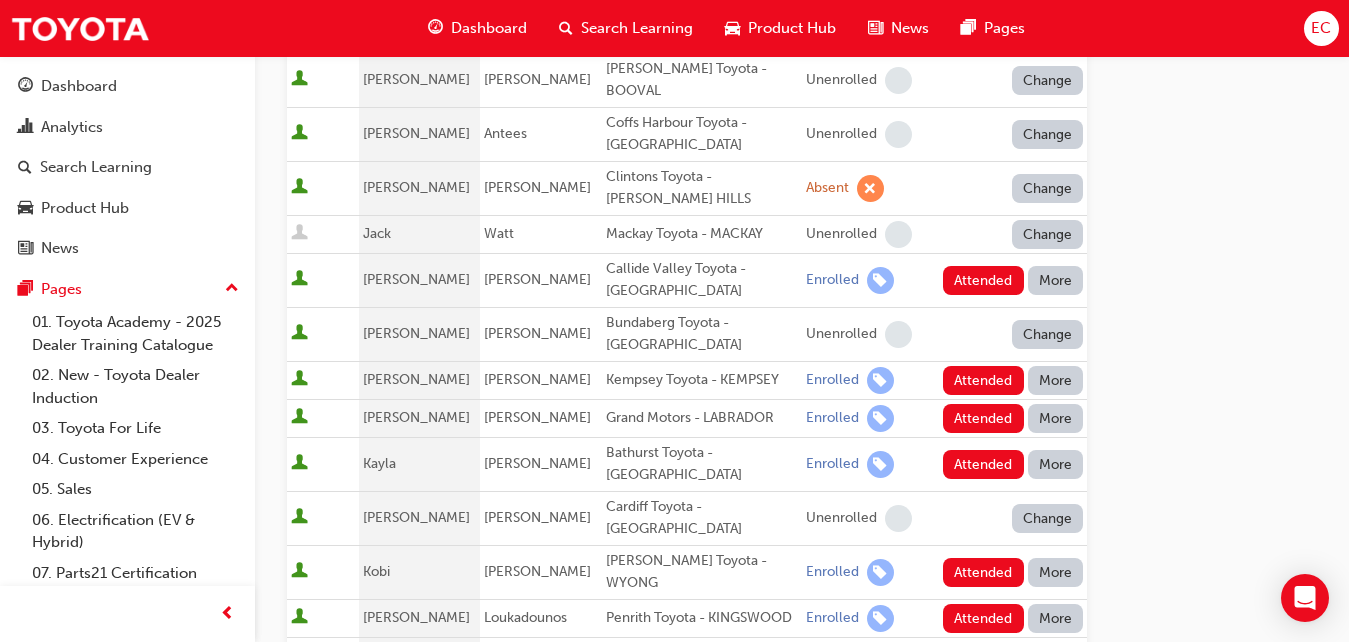 click on "Attended" at bounding box center [983, 280] 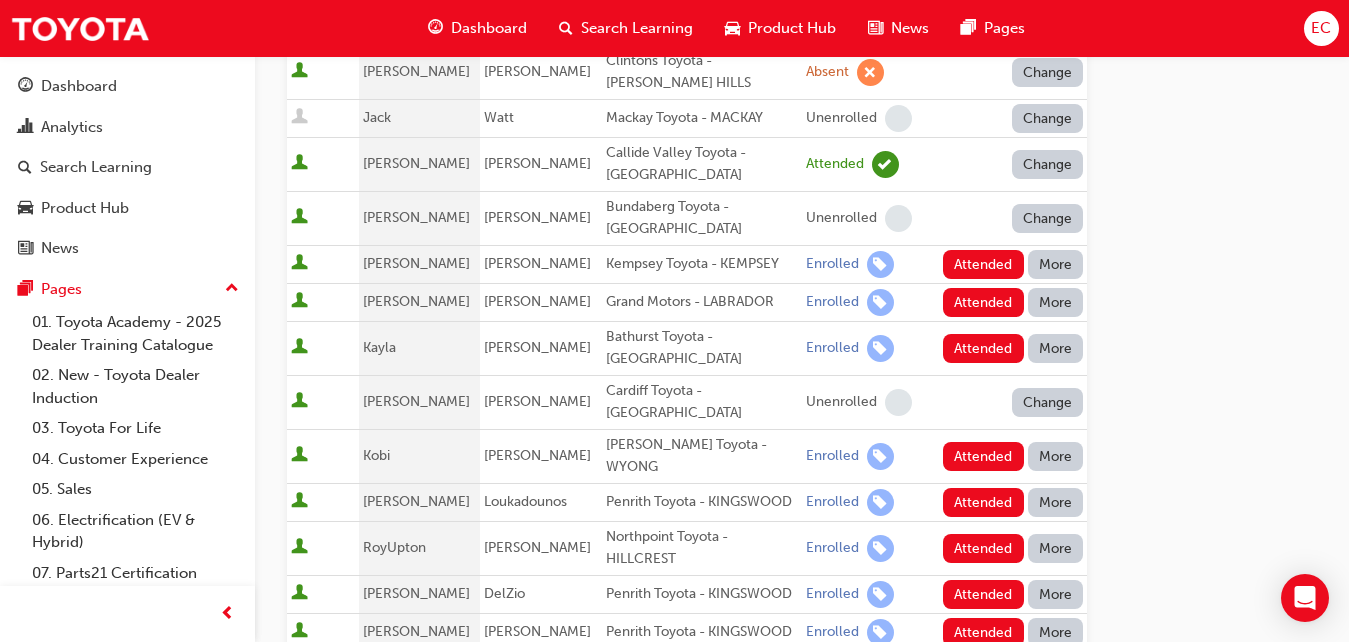 scroll, scrollTop: 787, scrollLeft: 0, axis: vertical 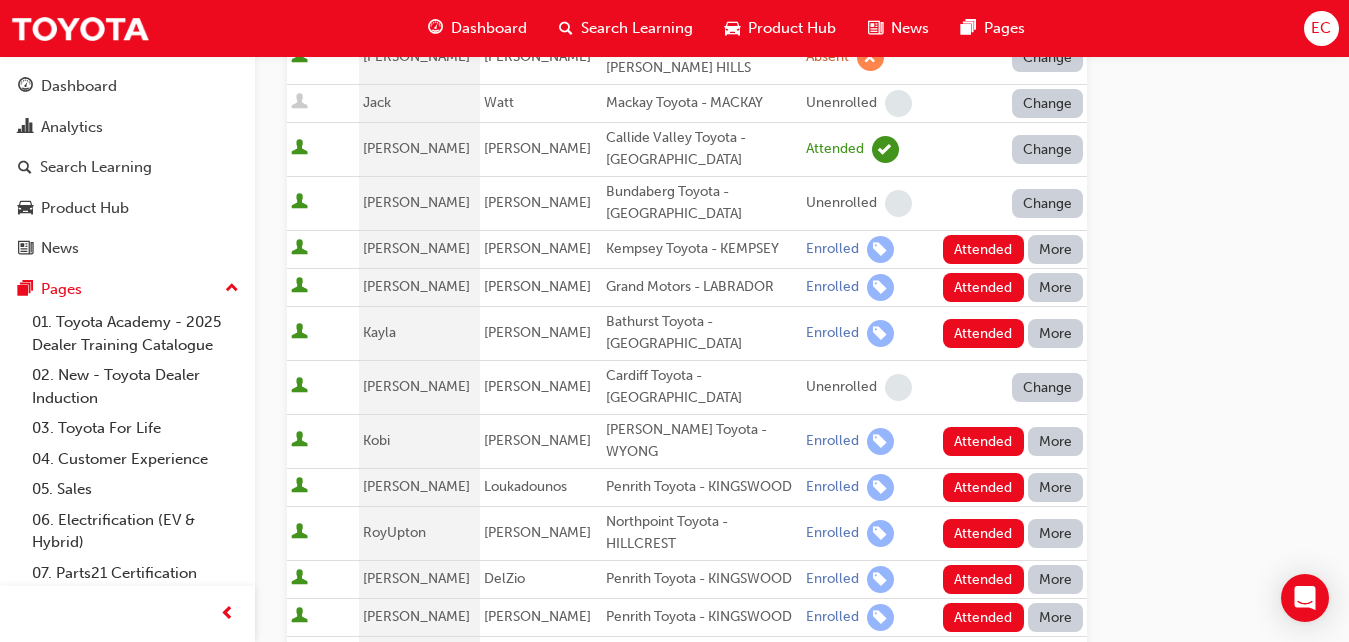click on "More" at bounding box center [1056, 249] 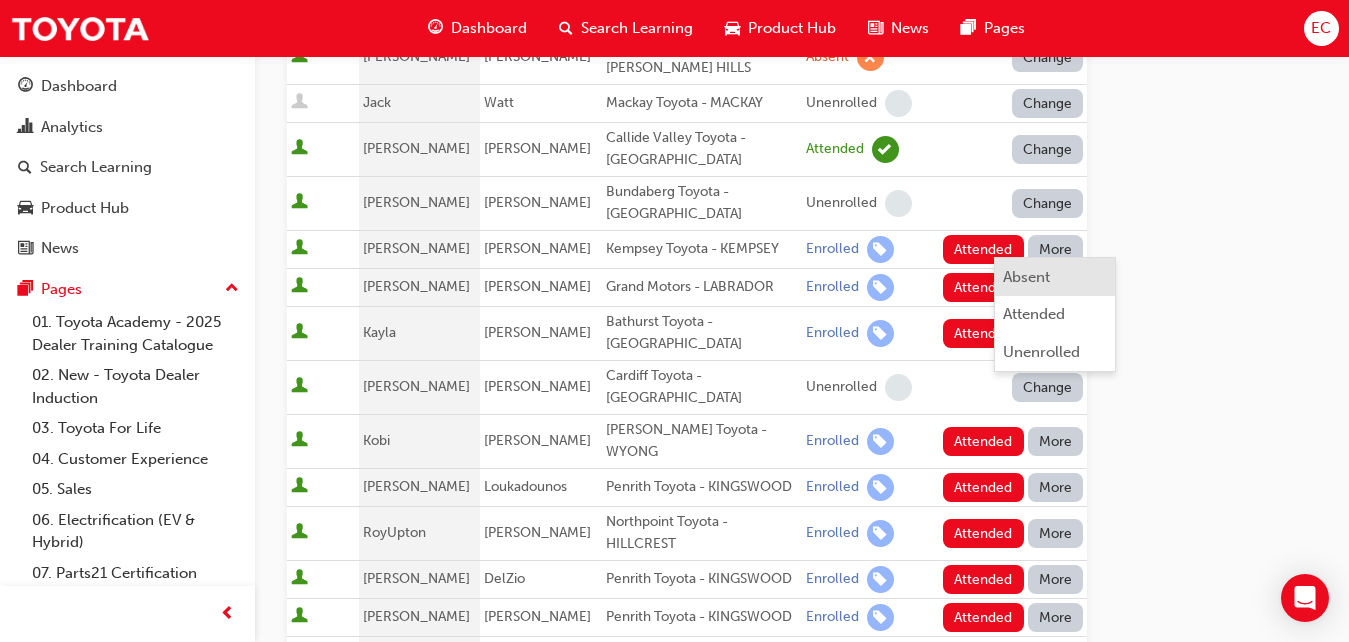 click on "Absent" at bounding box center [1026, 277] 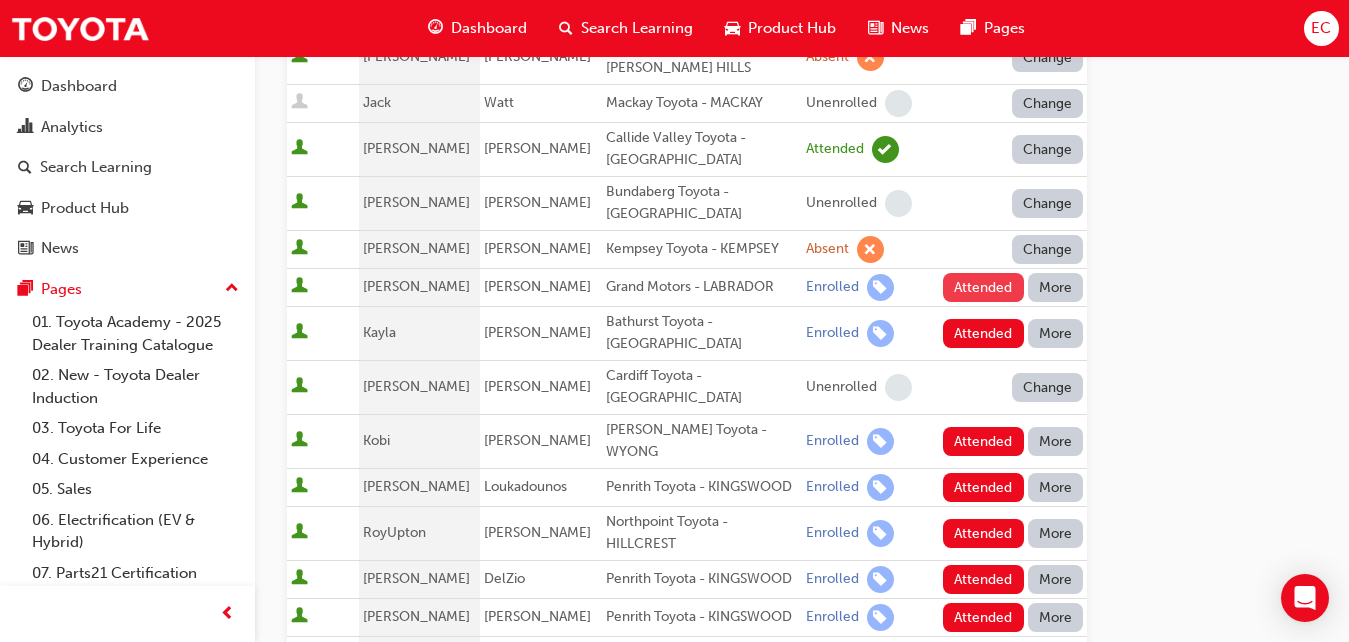 click on "Attended" at bounding box center (983, 287) 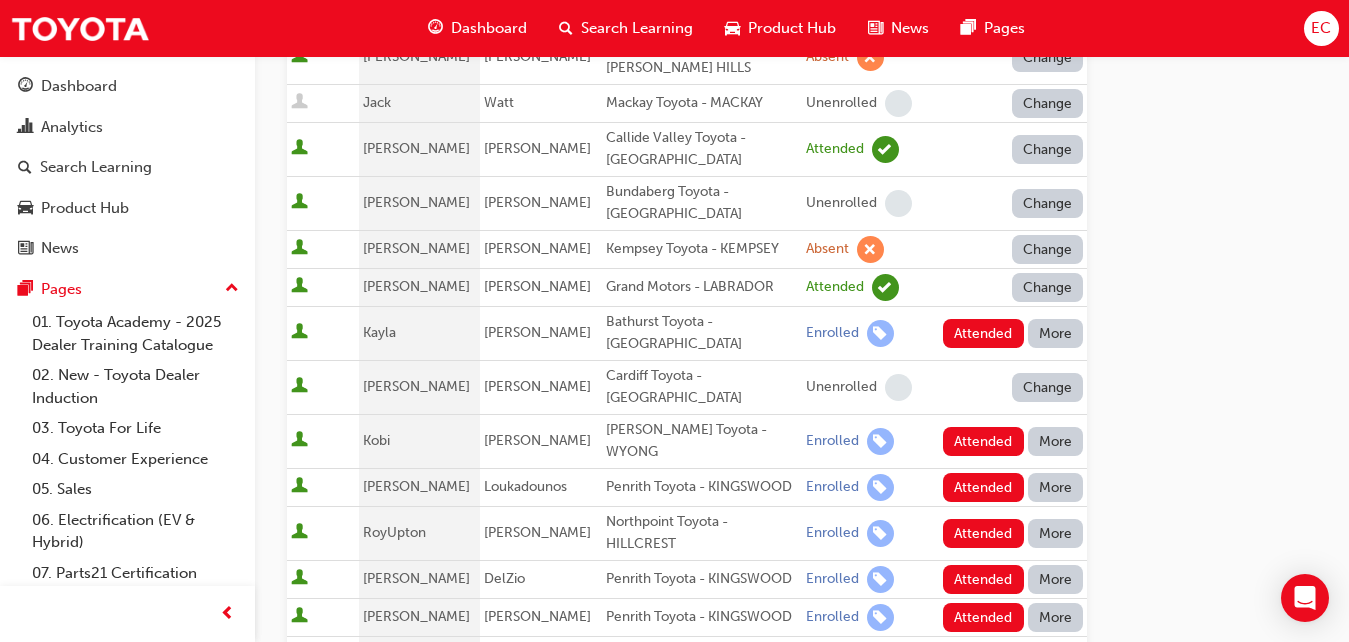 click on "More" at bounding box center (1056, 333) 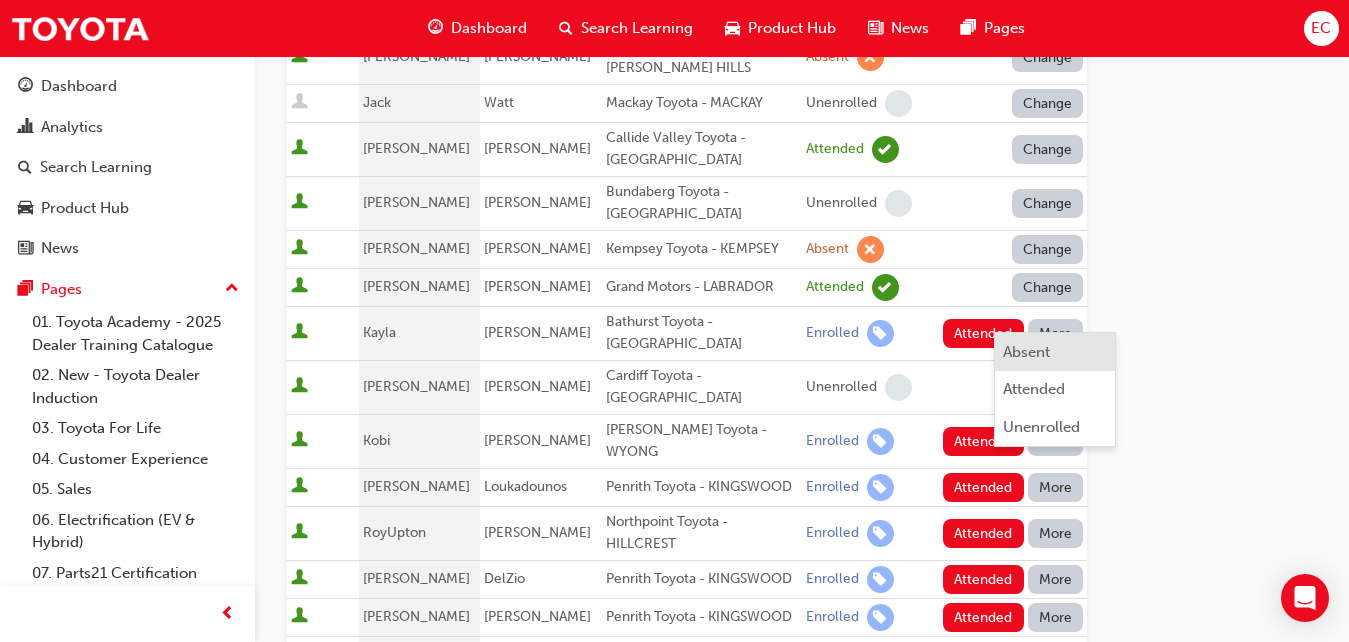 click on "Absent" at bounding box center [1026, 352] 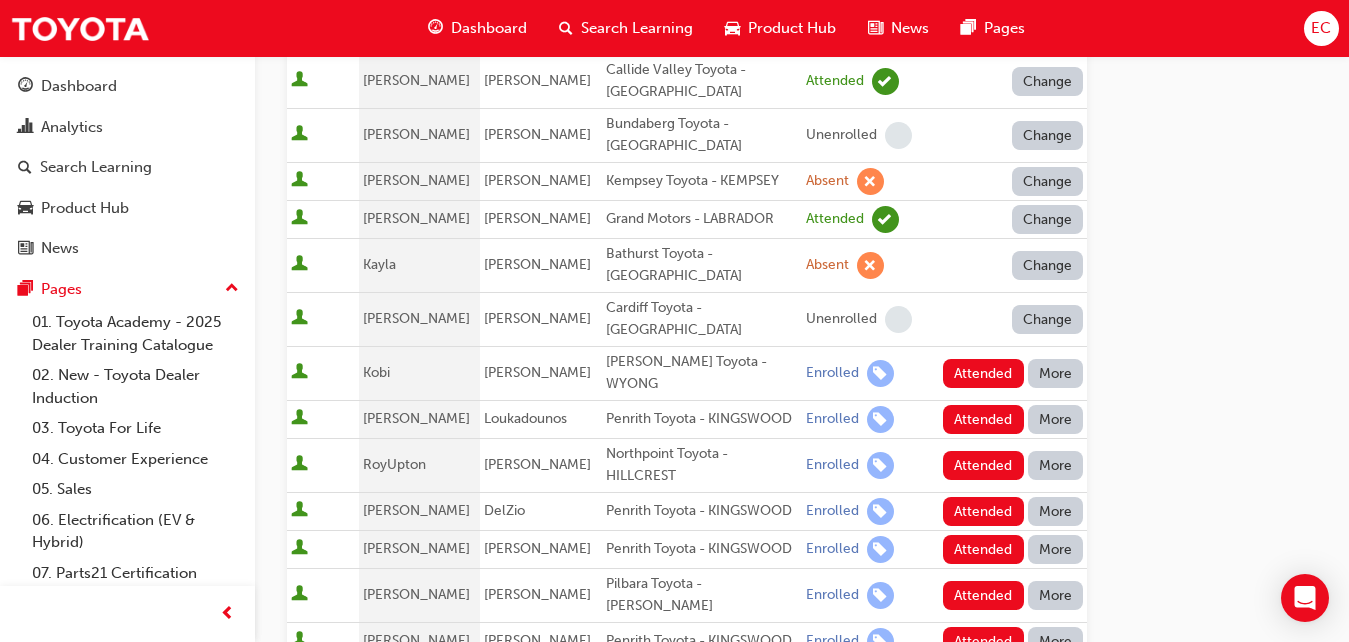 scroll, scrollTop: 856, scrollLeft: 0, axis: vertical 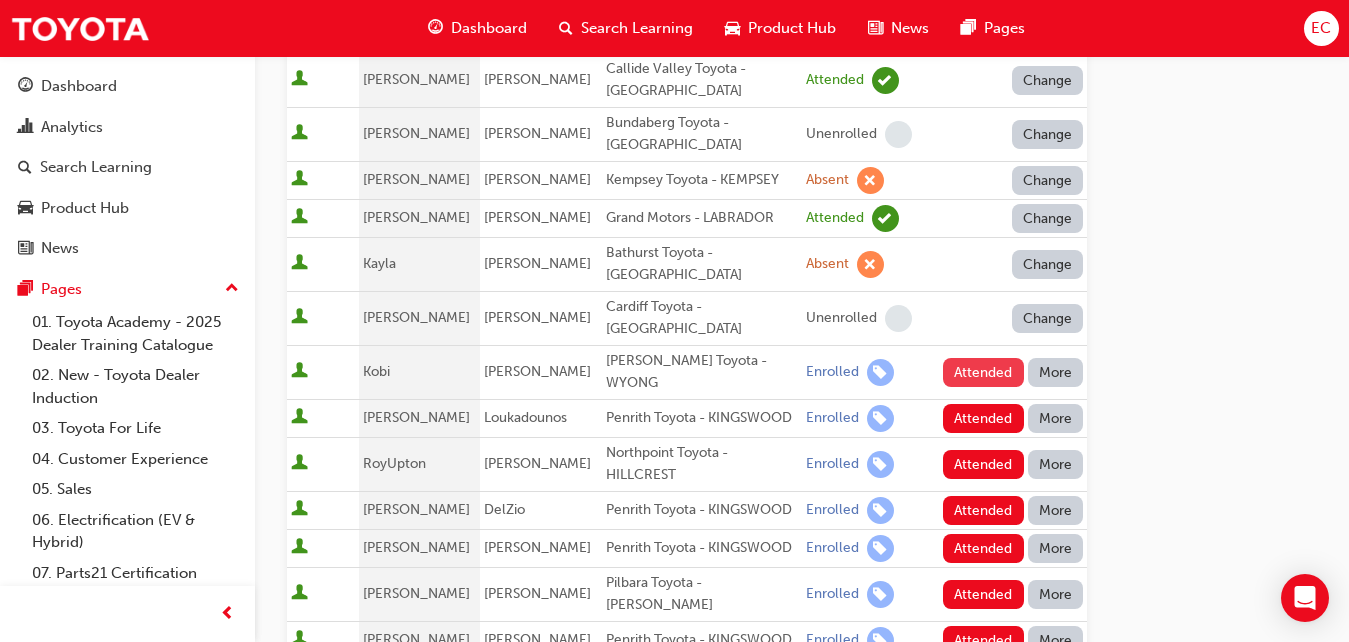 click on "Attended" at bounding box center (983, 372) 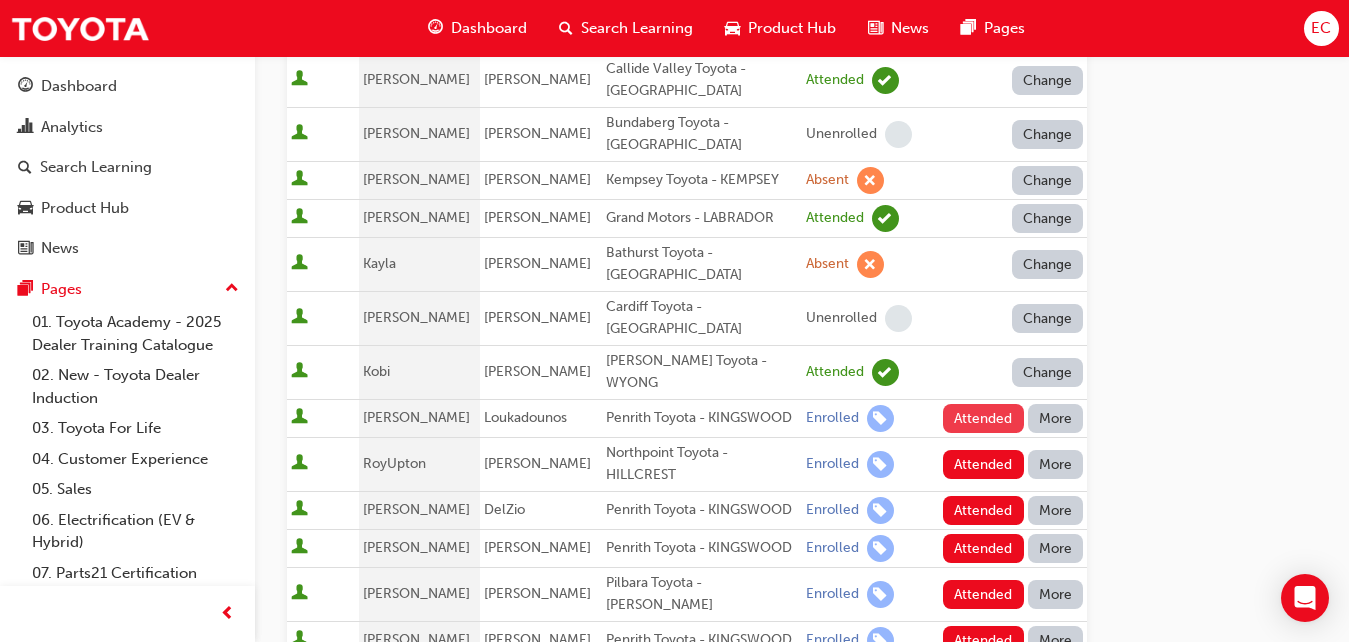 click on "Attended" at bounding box center [983, 418] 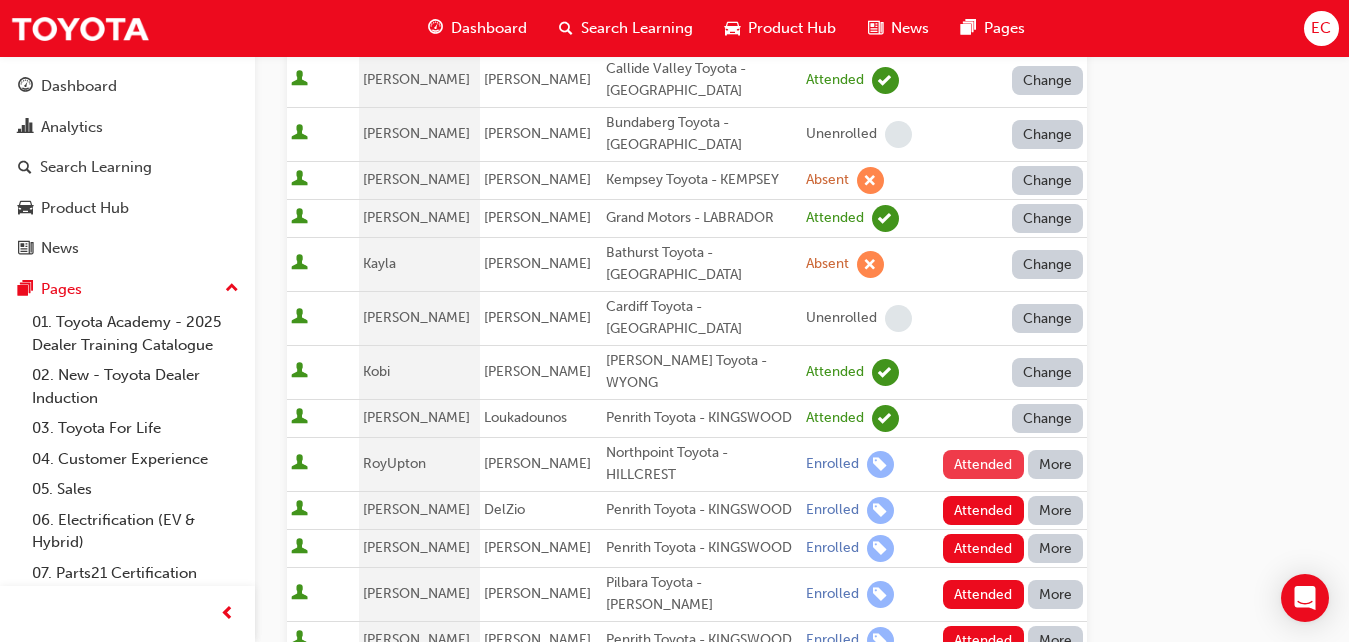 click on "Attended" at bounding box center (983, 464) 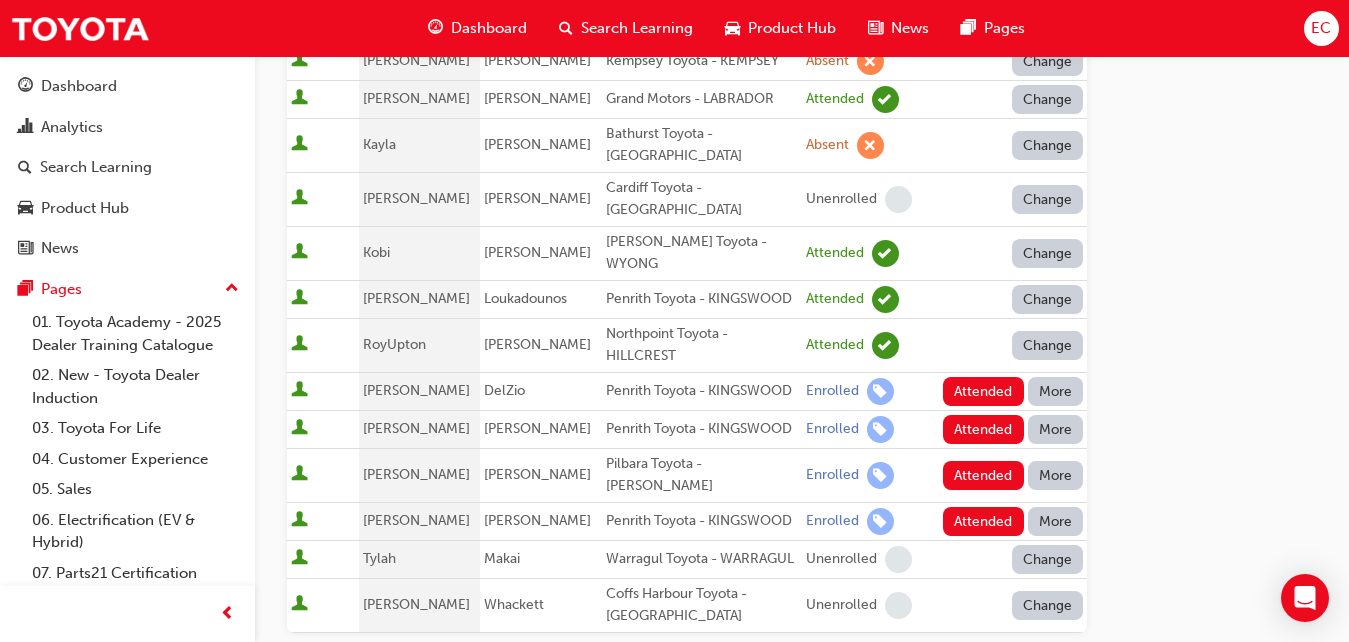 scroll, scrollTop: 973, scrollLeft: 0, axis: vertical 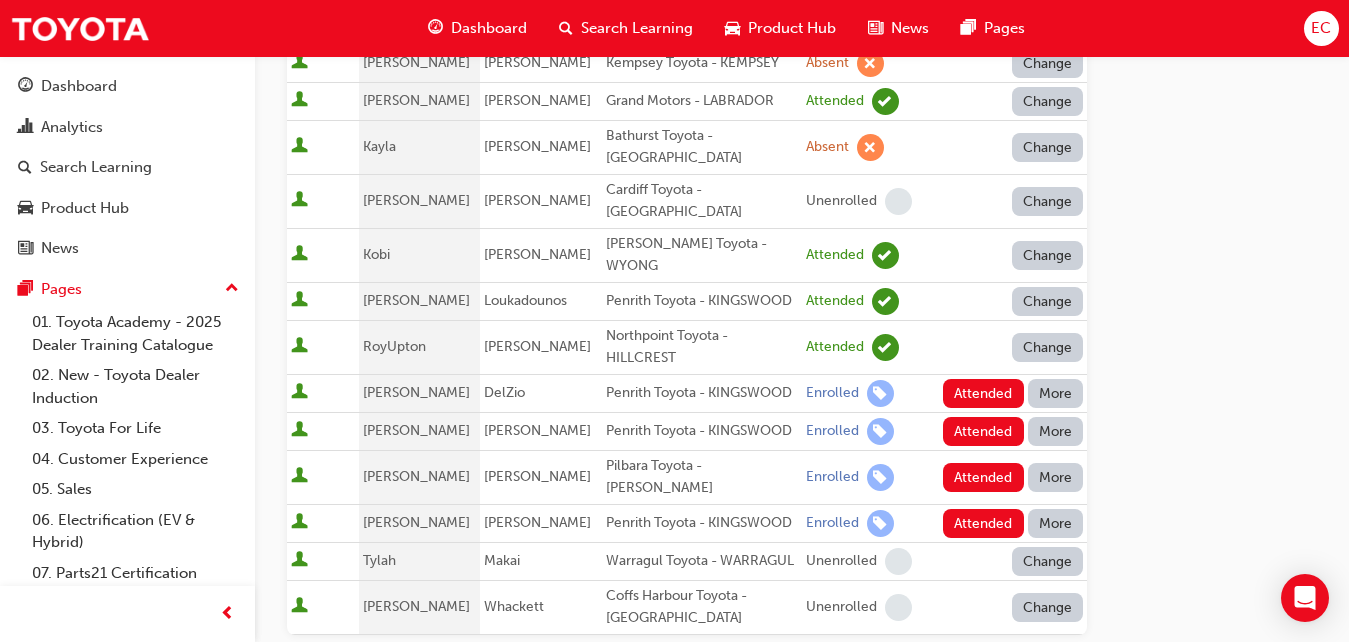 click on "More" at bounding box center (1056, 393) 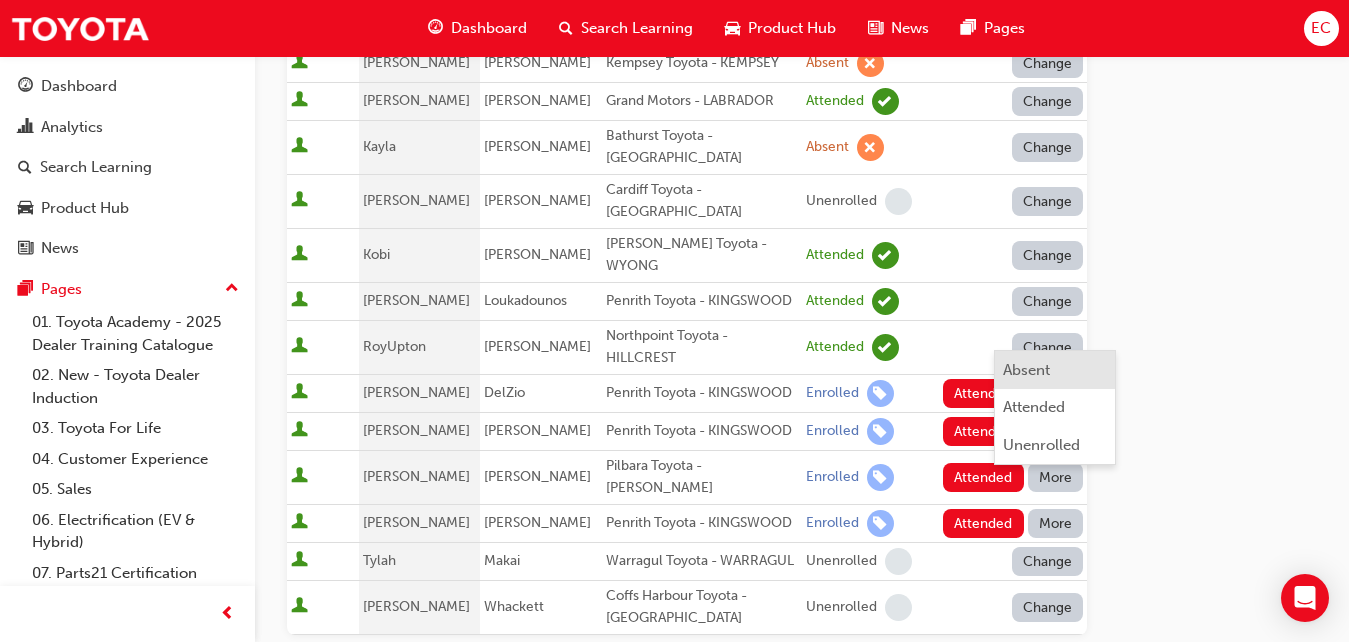 click on "Absent" at bounding box center [1026, 370] 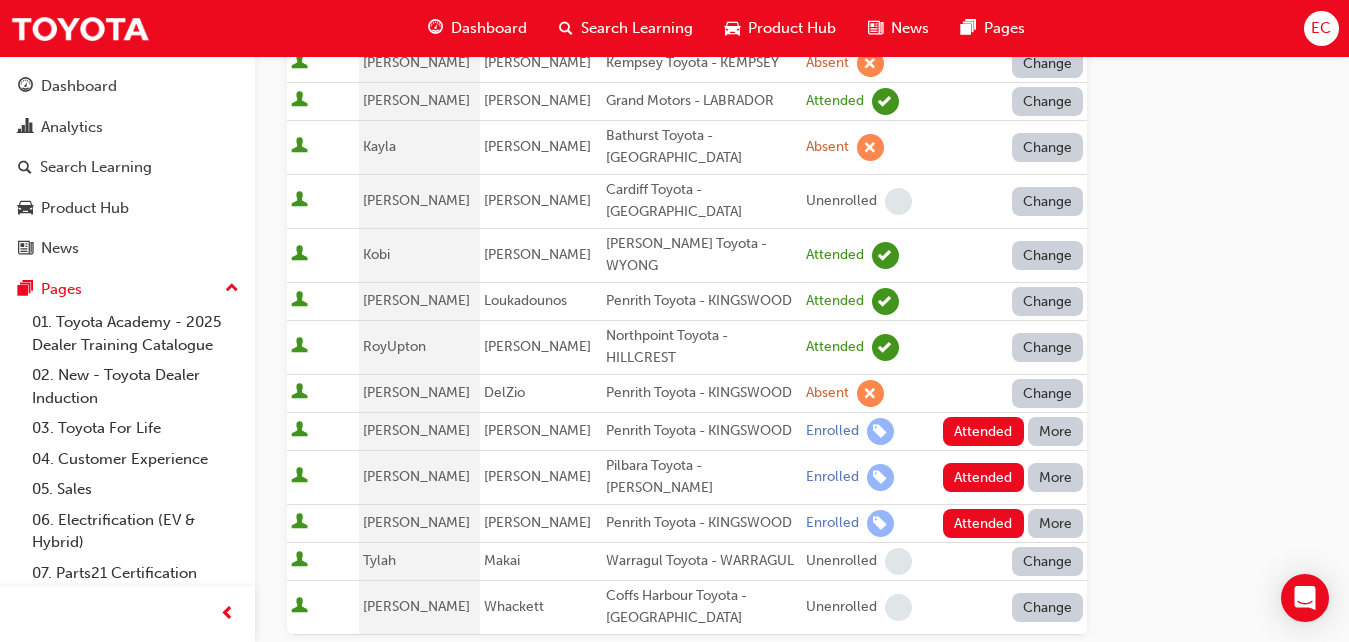 click on "More" at bounding box center [1056, 431] 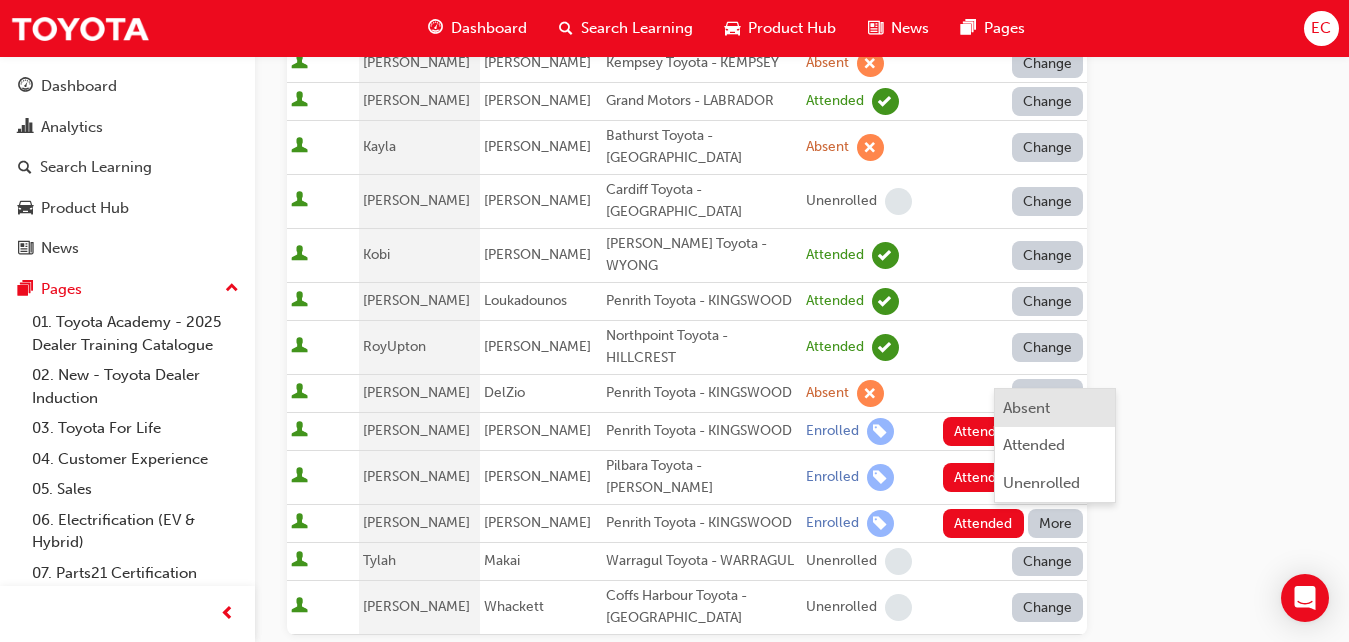 click on "Absent" at bounding box center (1055, 408) 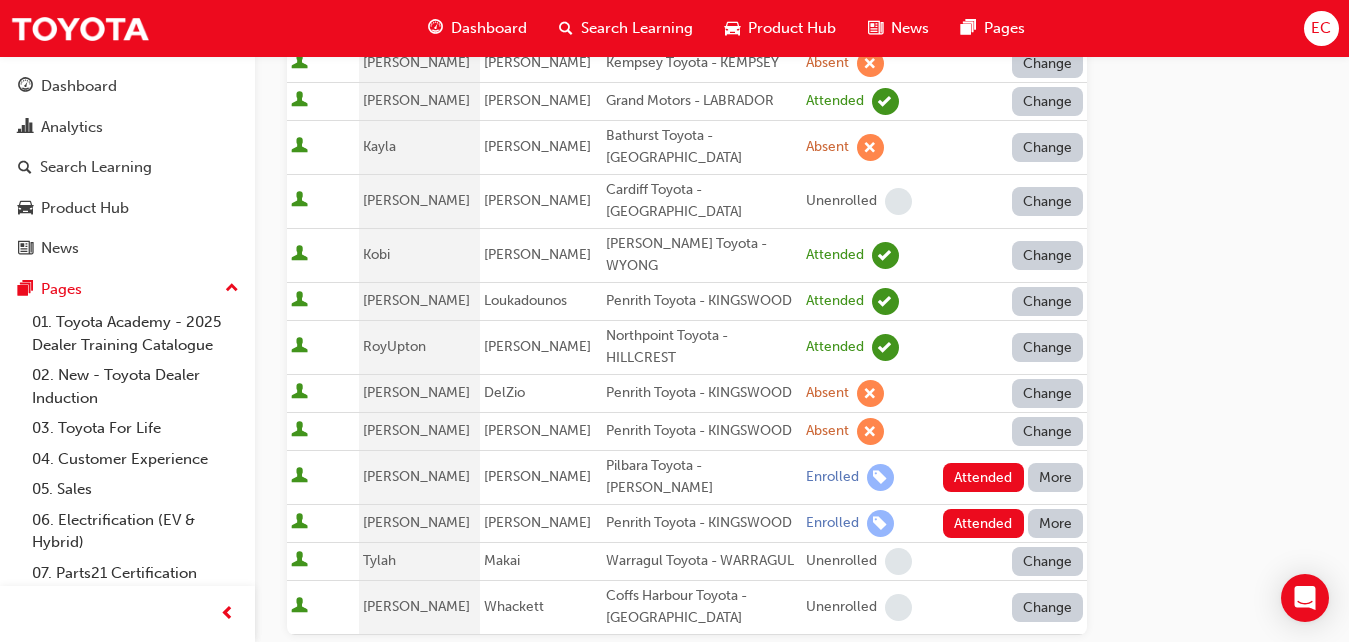 click on "More" at bounding box center [1056, 477] 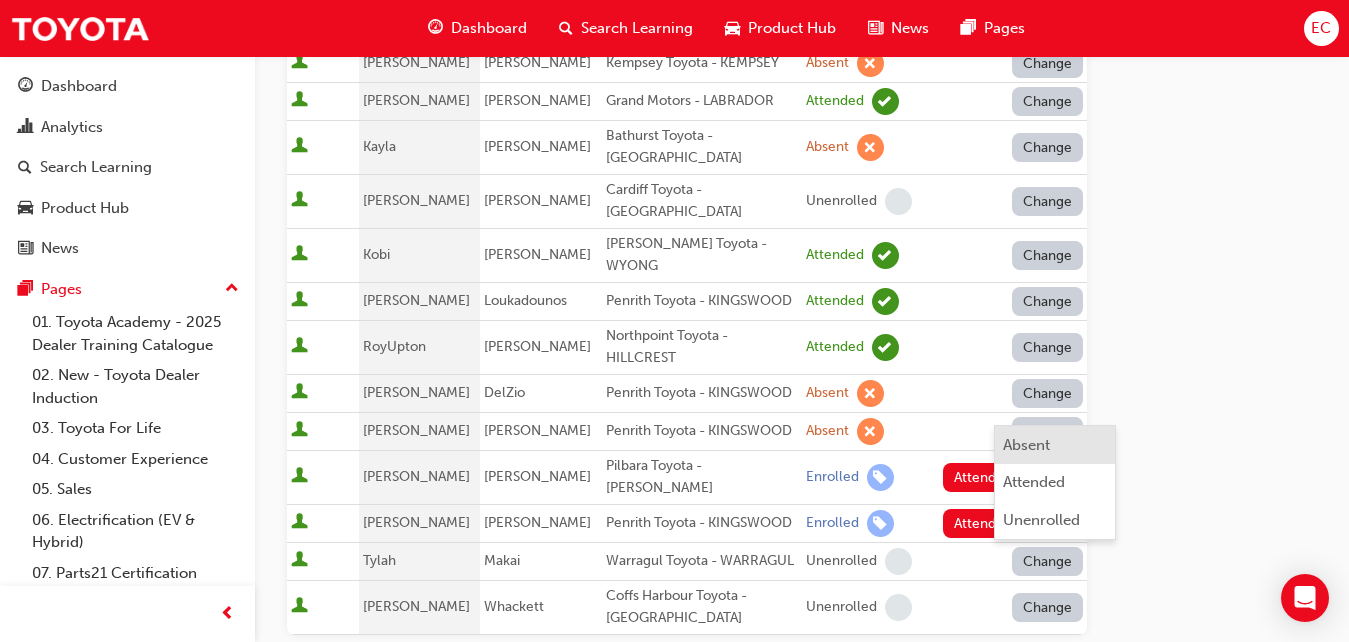 click on "Absent" at bounding box center [1026, 445] 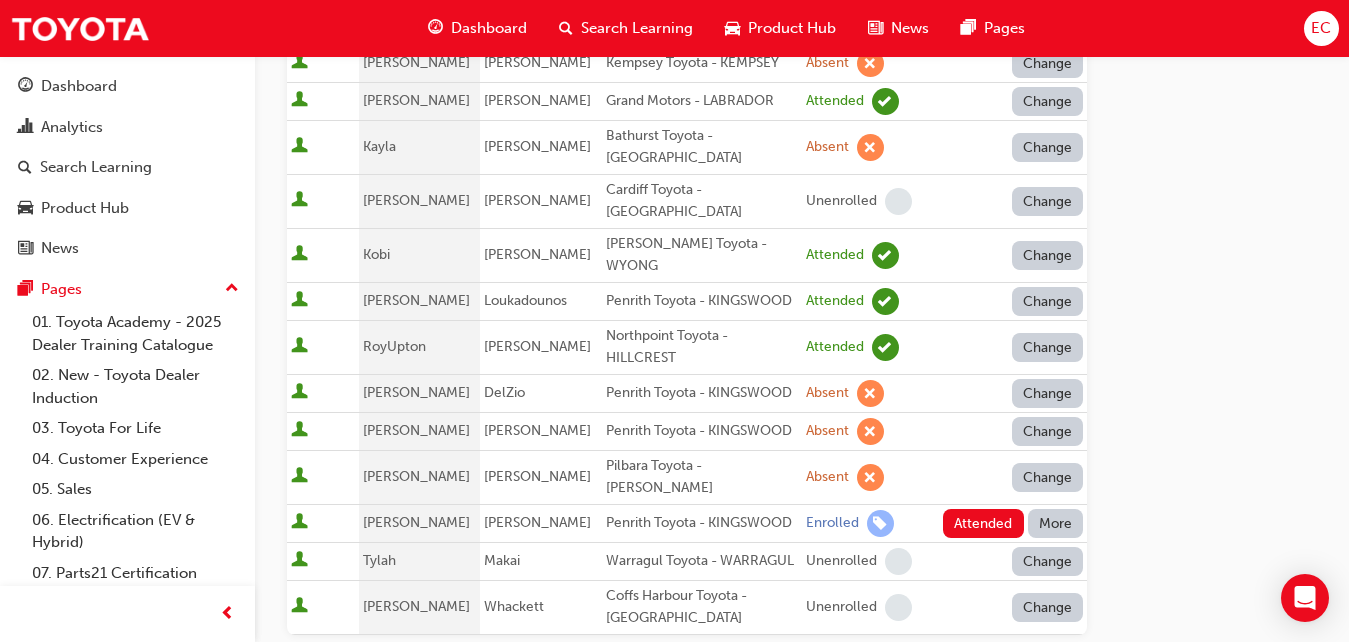 click on "More" at bounding box center (1056, 523) 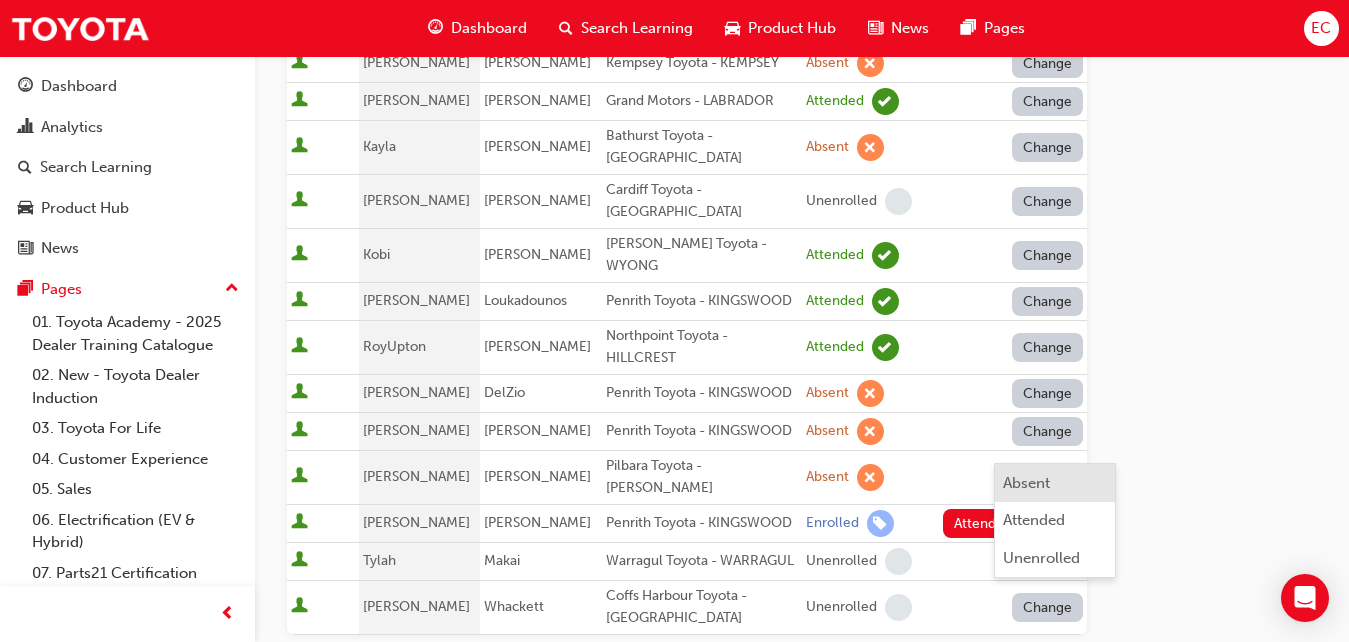 click on "Absent" at bounding box center (1026, 483) 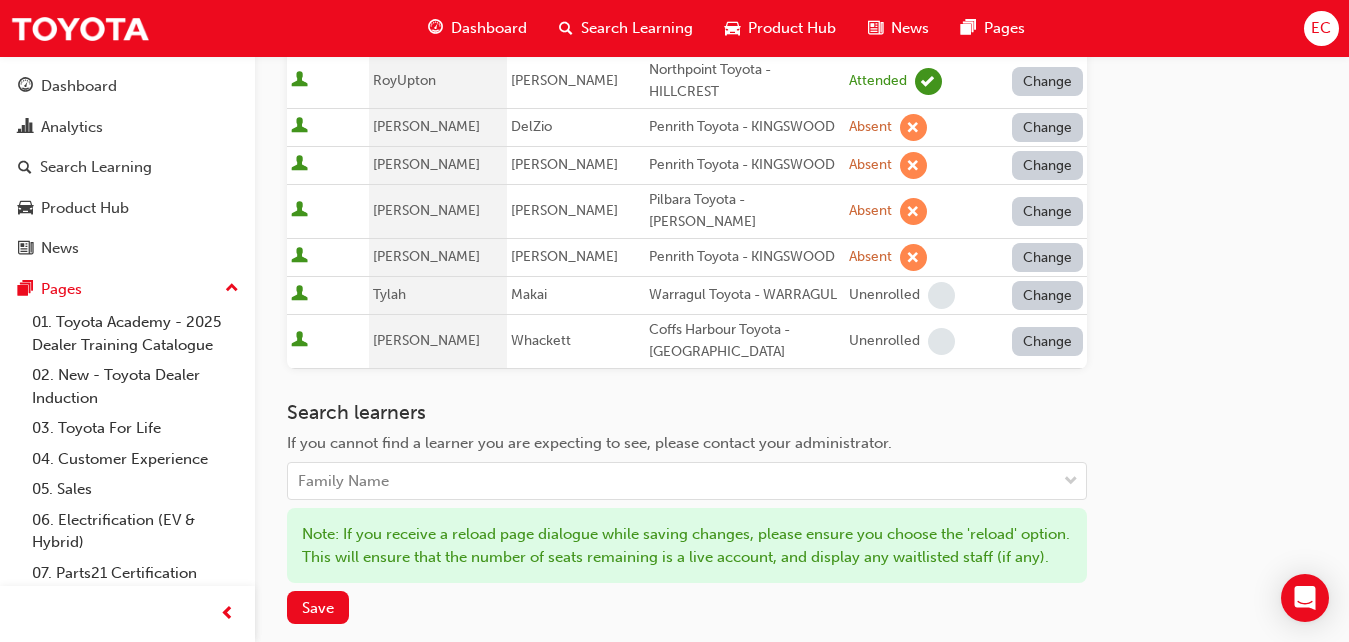 scroll, scrollTop: 1240, scrollLeft: 0, axis: vertical 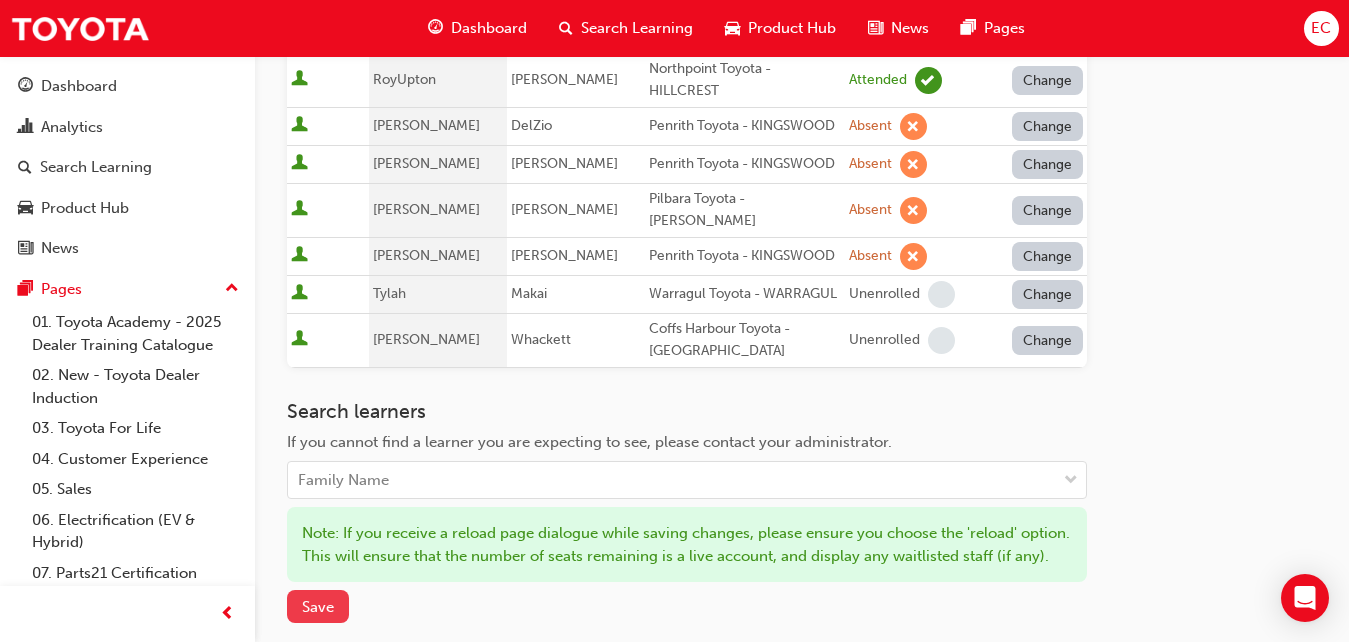 click on "Save" at bounding box center [318, 607] 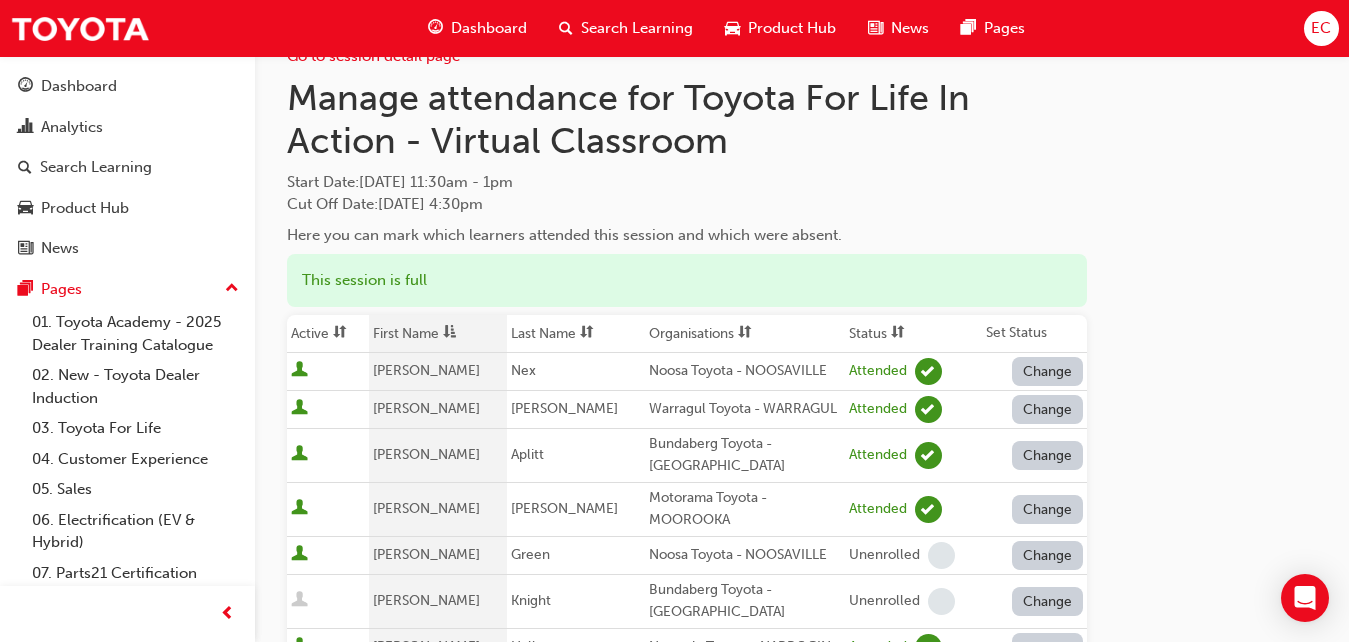 scroll, scrollTop: 0, scrollLeft: 0, axis: both 